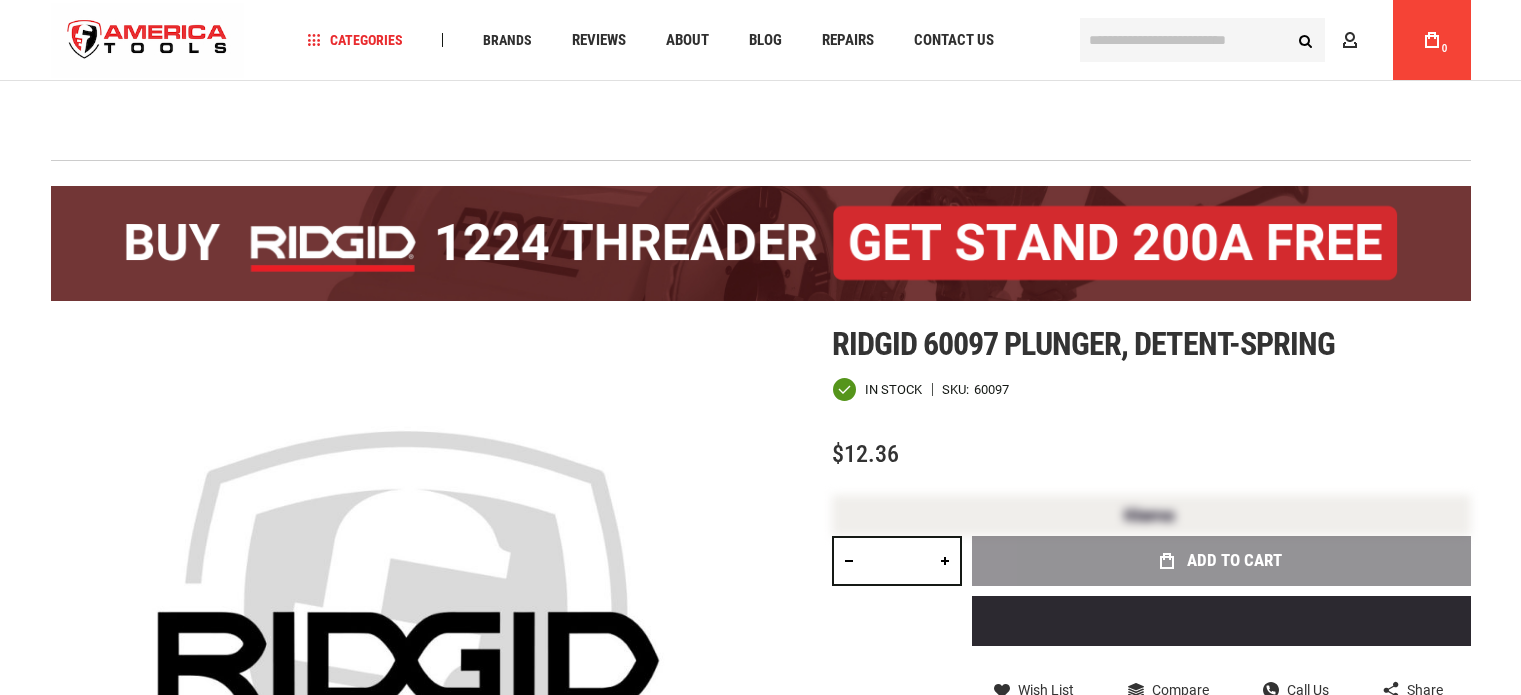 scroll, scrollTop: 100, scrollLeft: 0, axis: vertical 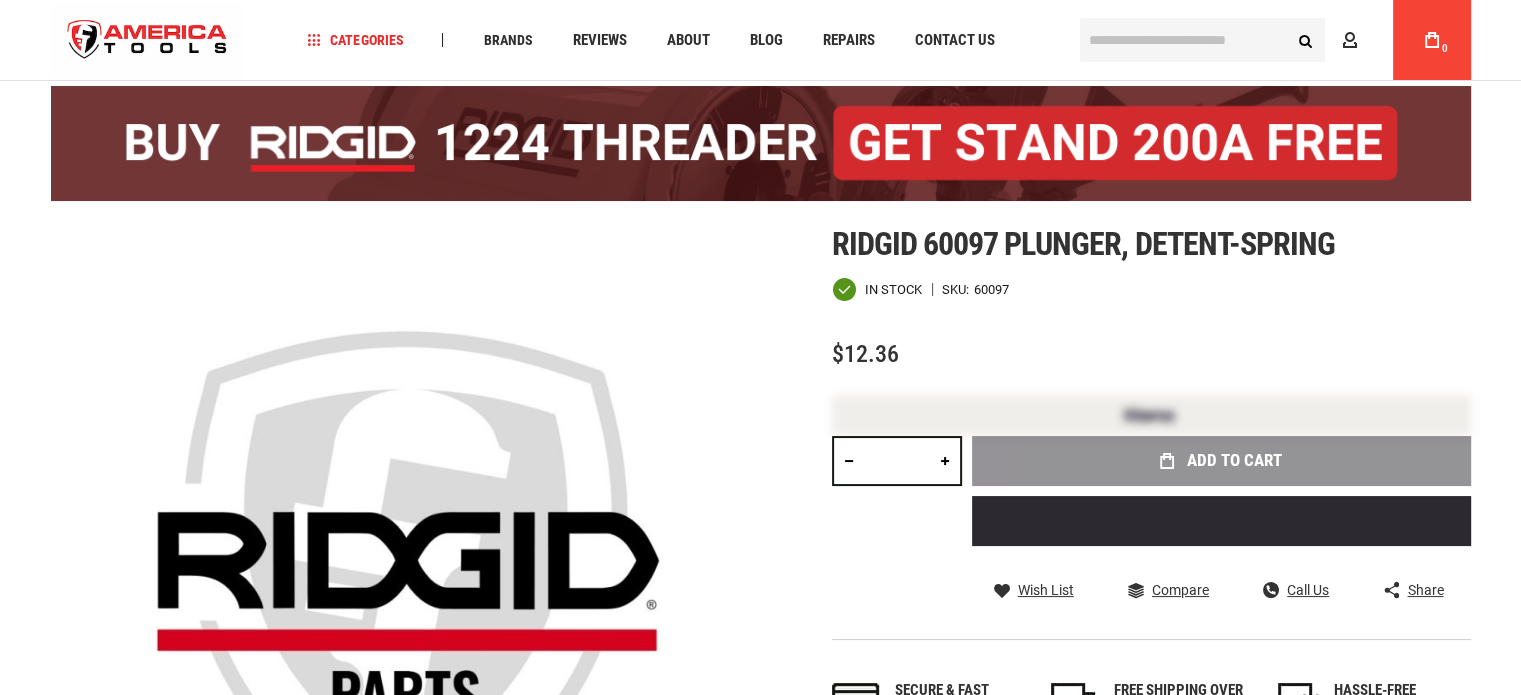 click on "Qty
*" at bounding box center (897, 493) 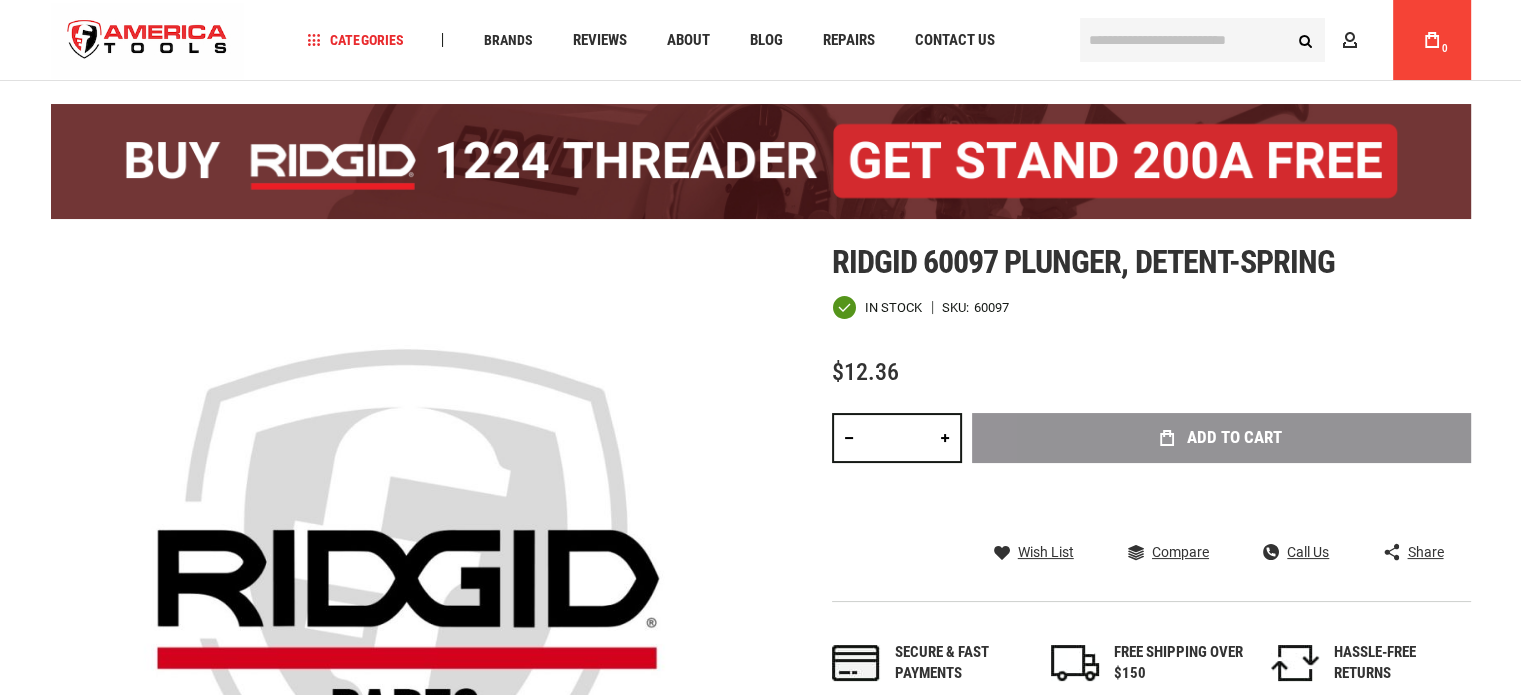 click at bounding box center [945, 438] 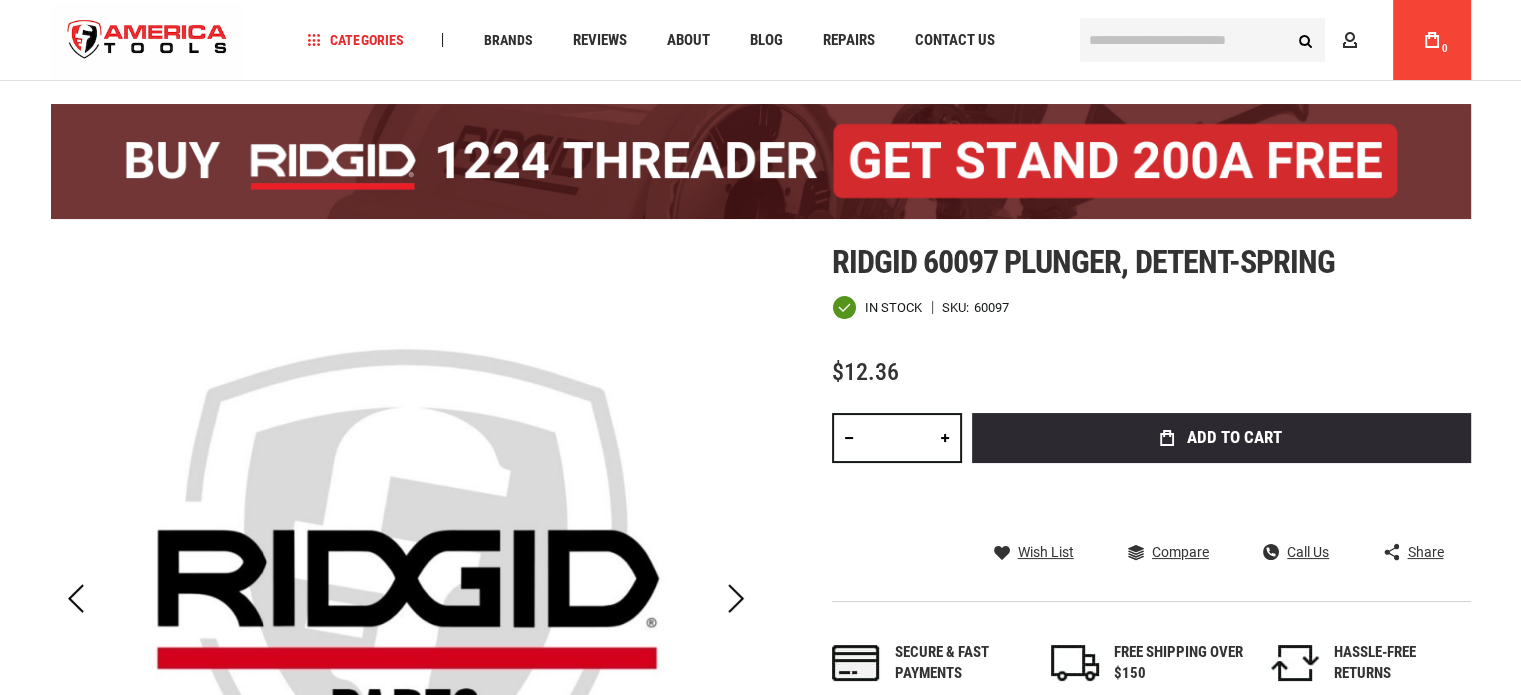 click at bounding box center (945, 438) 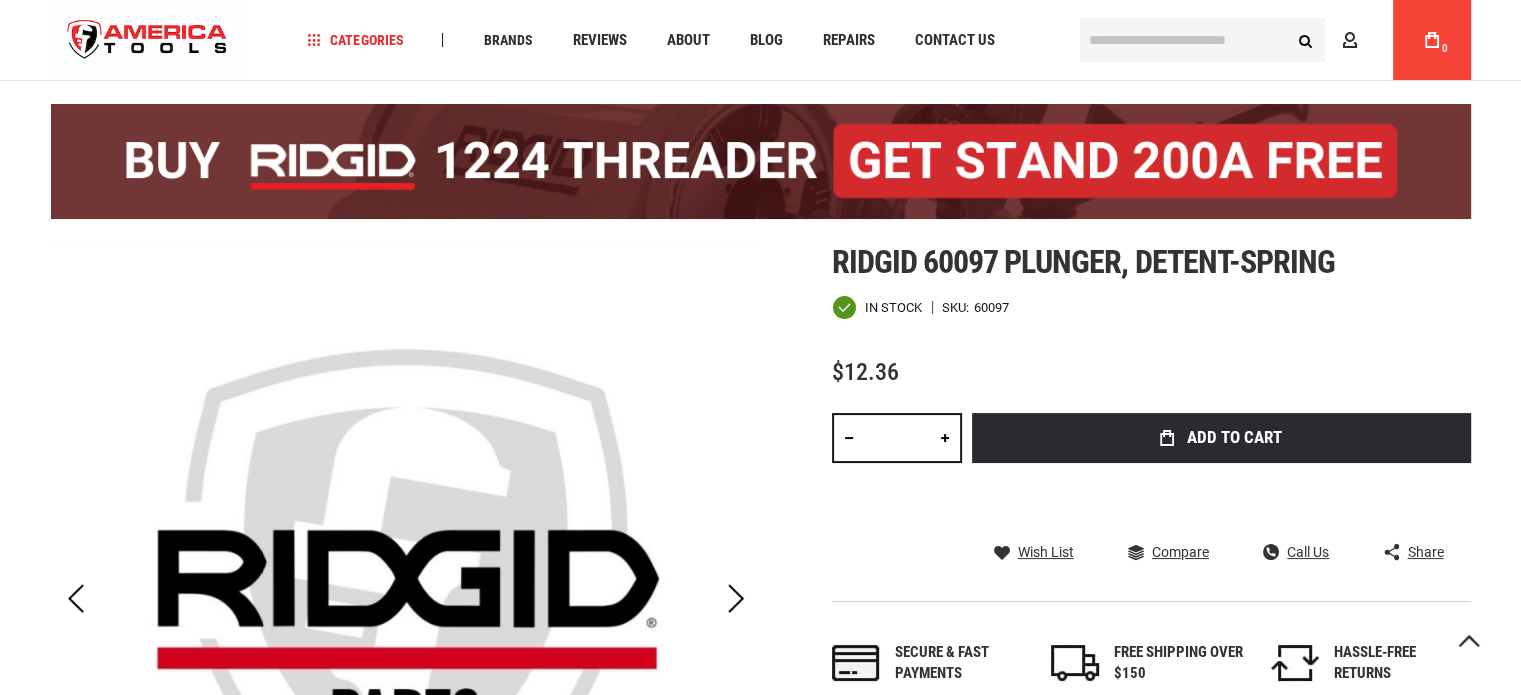 scroll, scrollTop: 340, scrollLeft: 0, axis: vertical 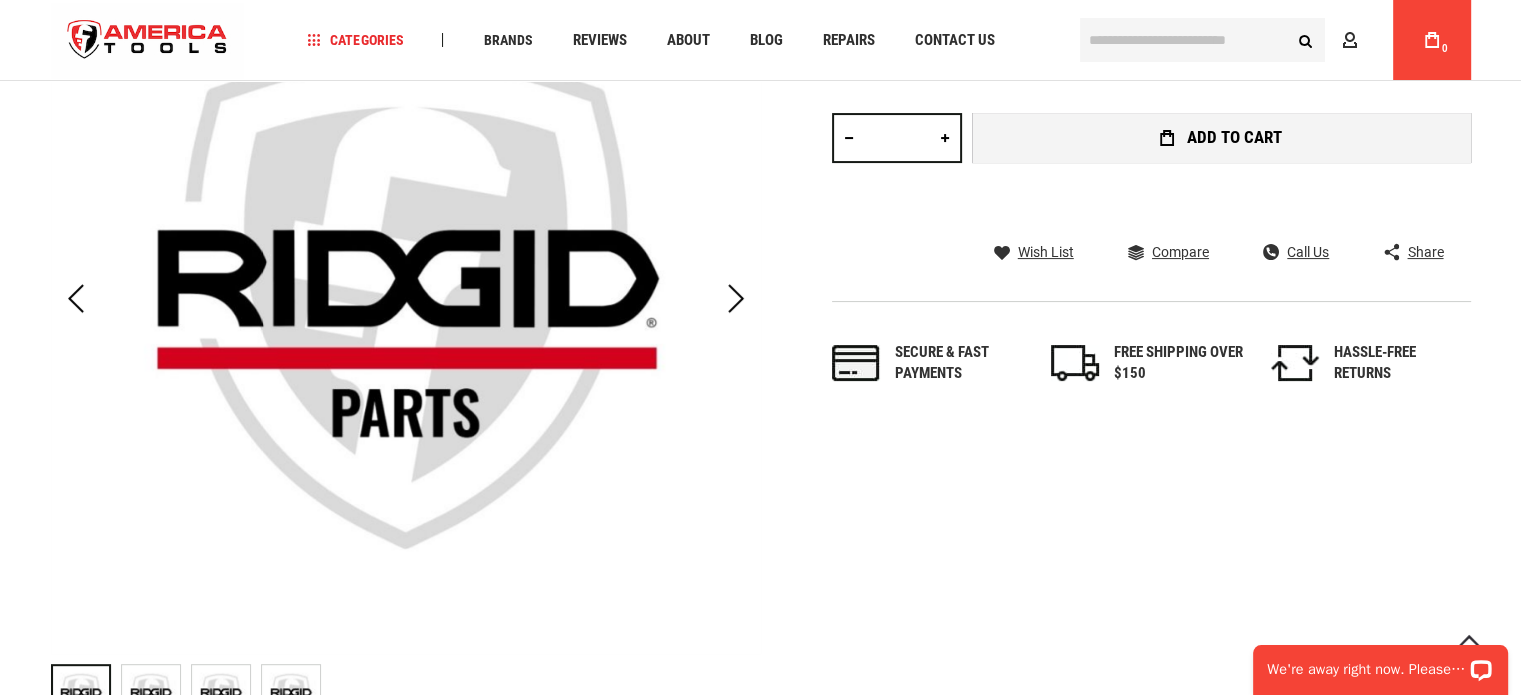 click on "Add to Cart" at bounding box center (1234, 137) 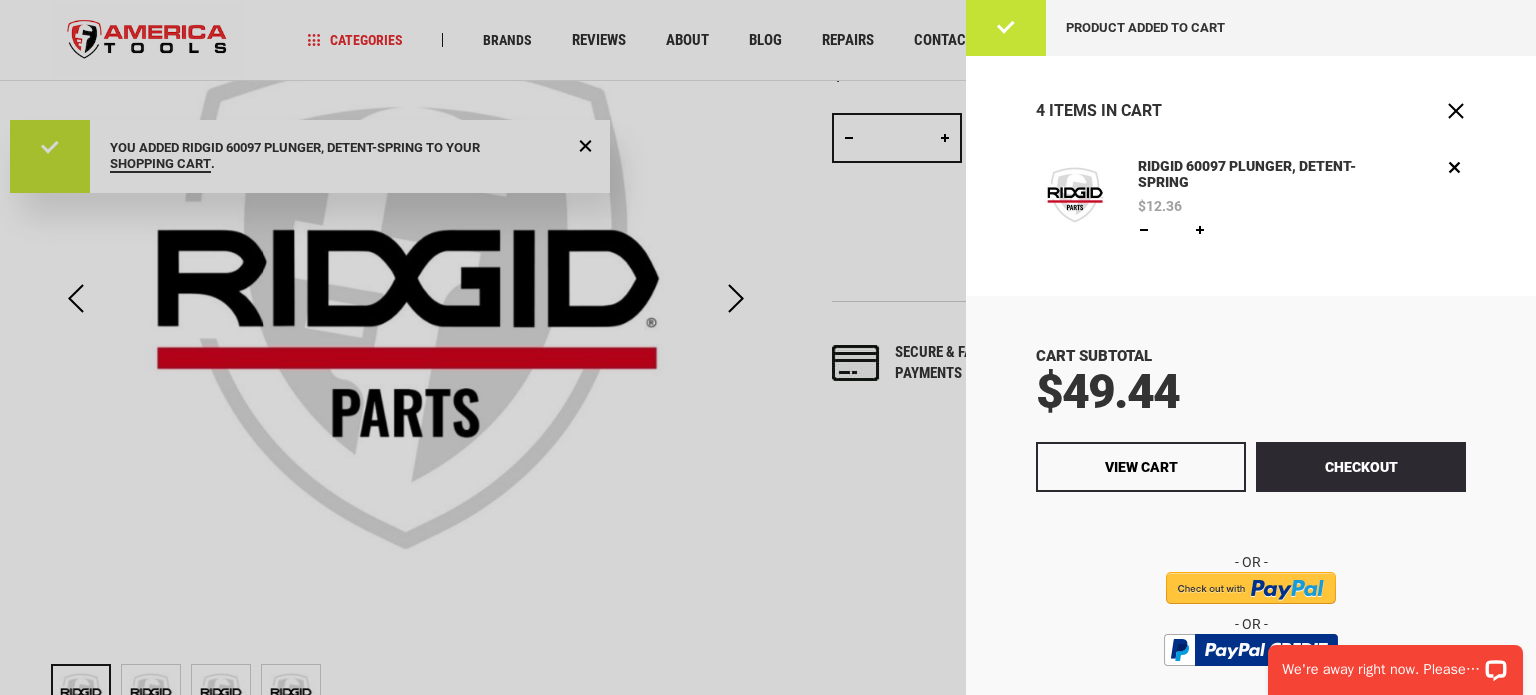 scroll, scrollTop: 0, scrollLeft: 0, axis: both 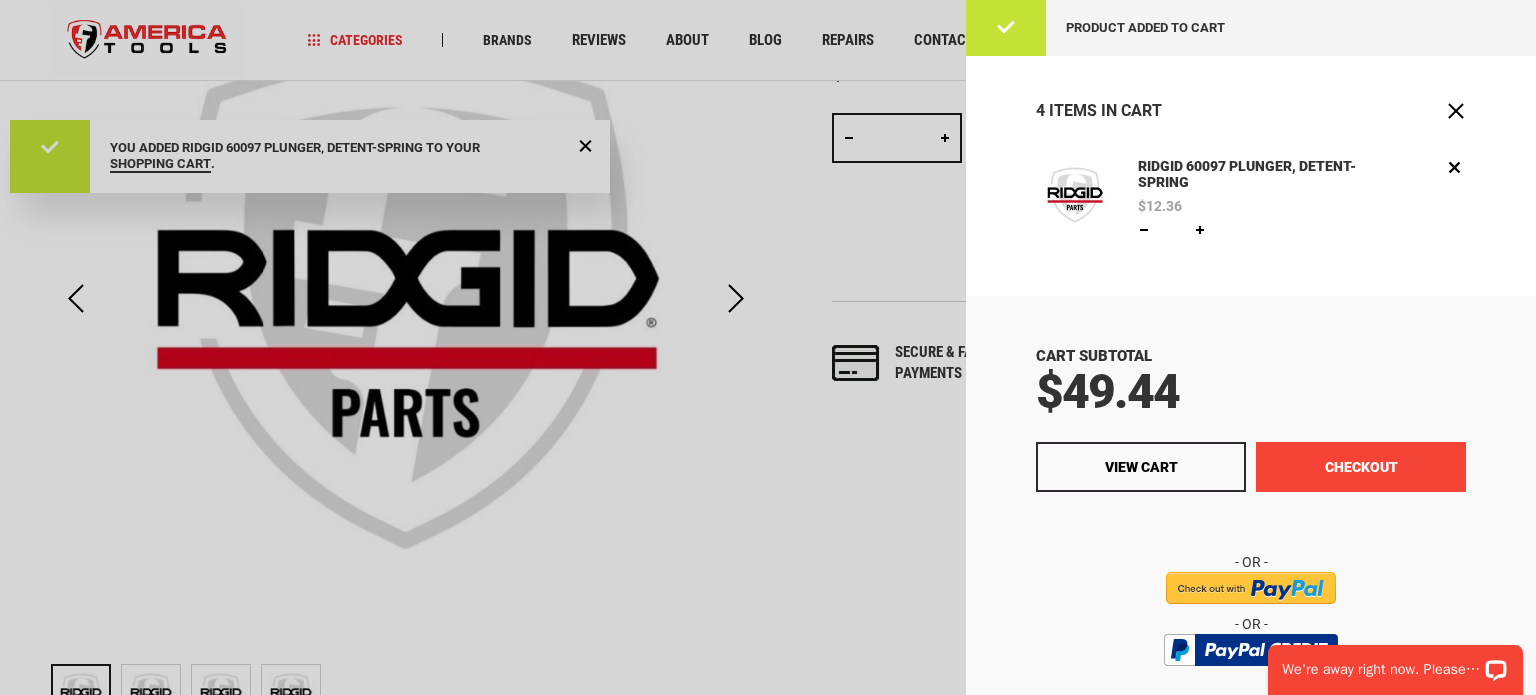 click on "Checkout" at bounding box center [1361, 467] 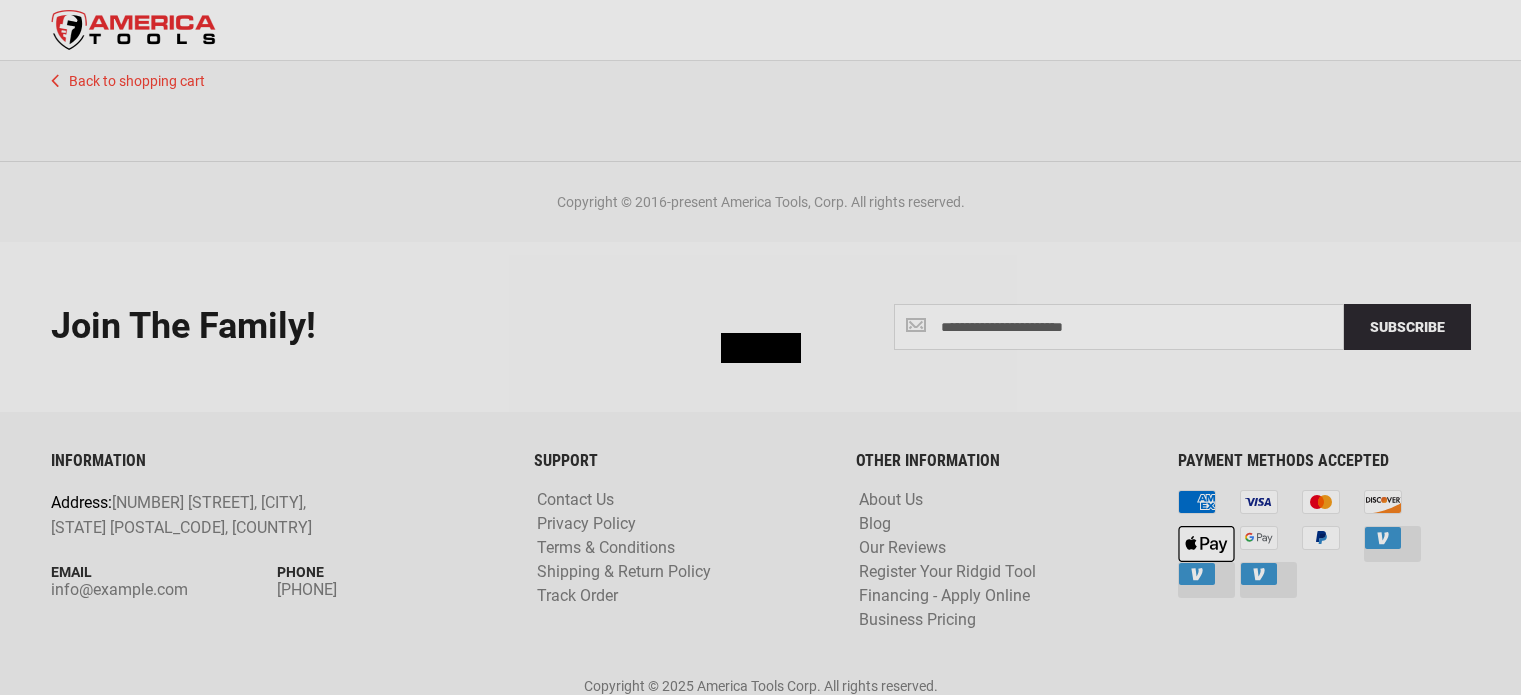 scroll, scrollTop: 0, scrollLeft: 0, axis: both 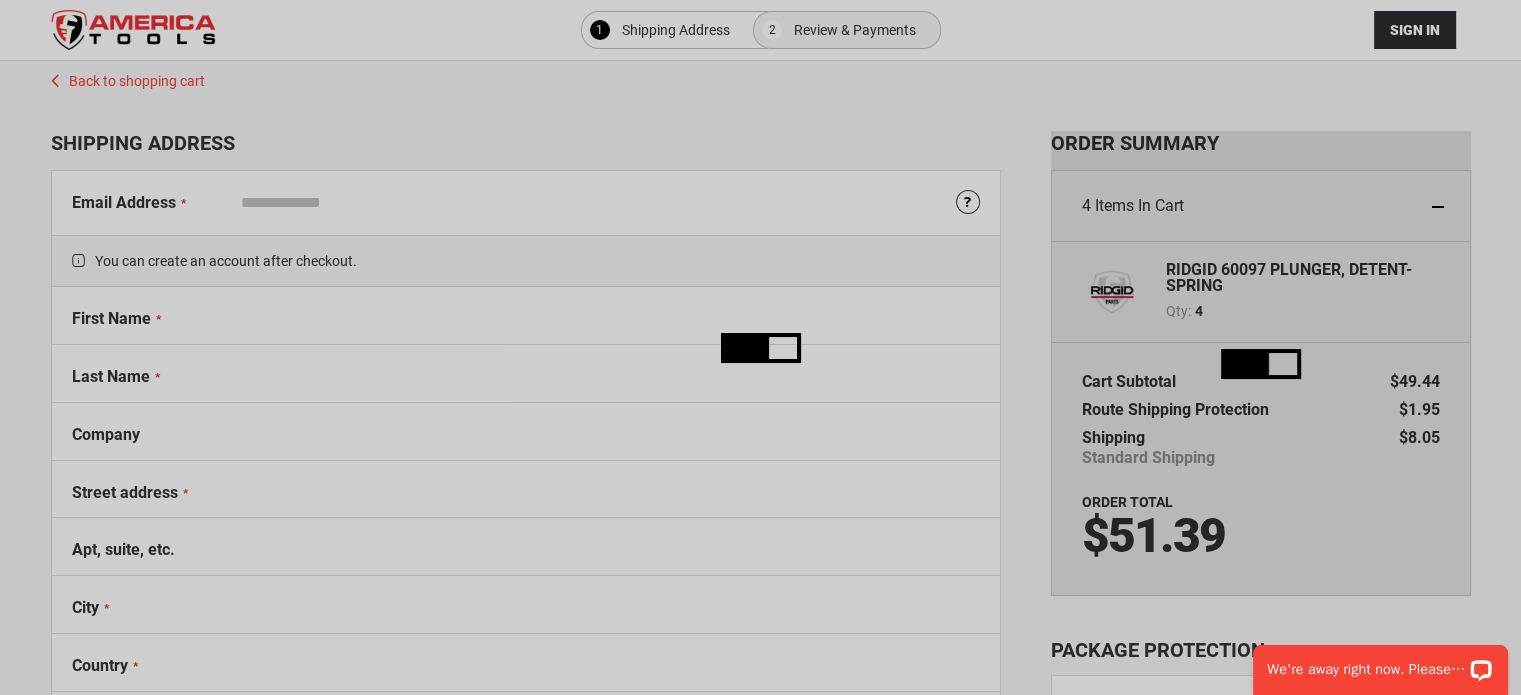 select on "**" 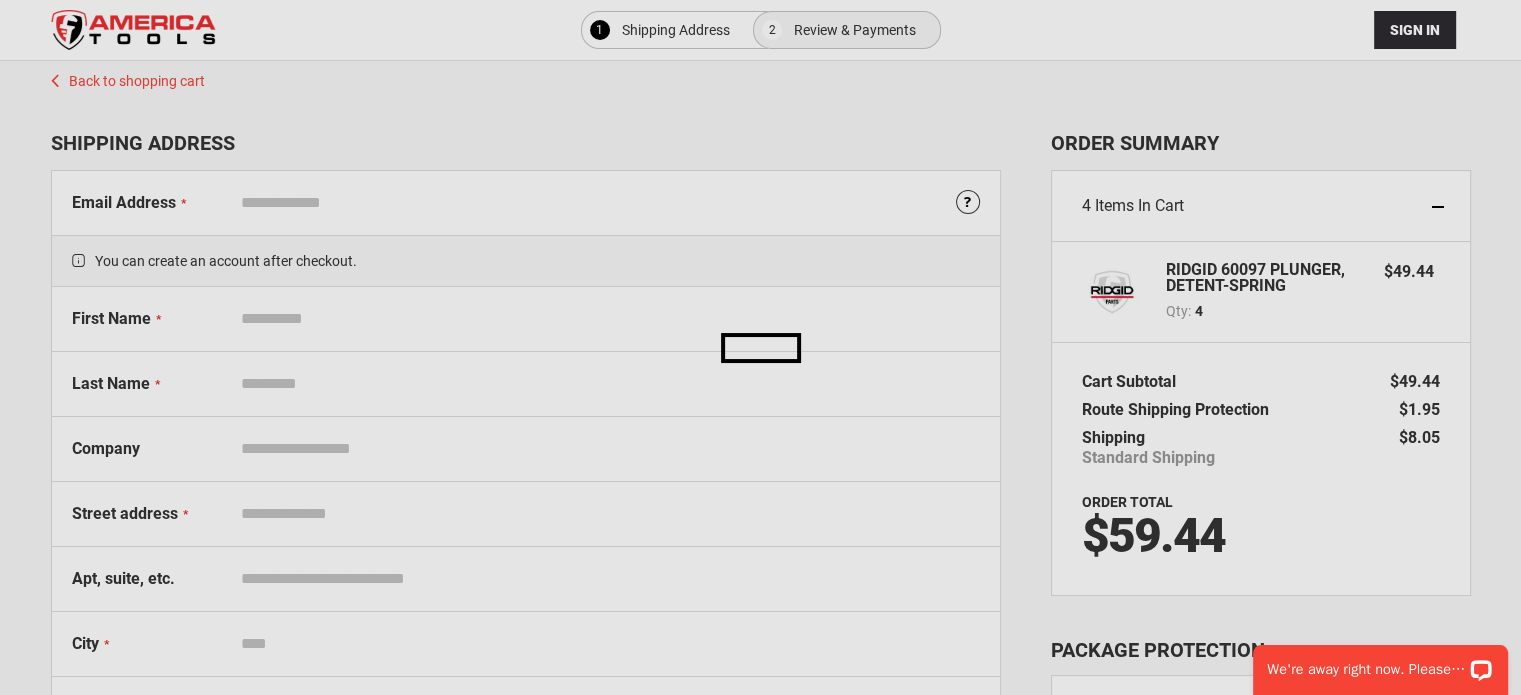click on "Please wait..." at bounding box center [760, 347] 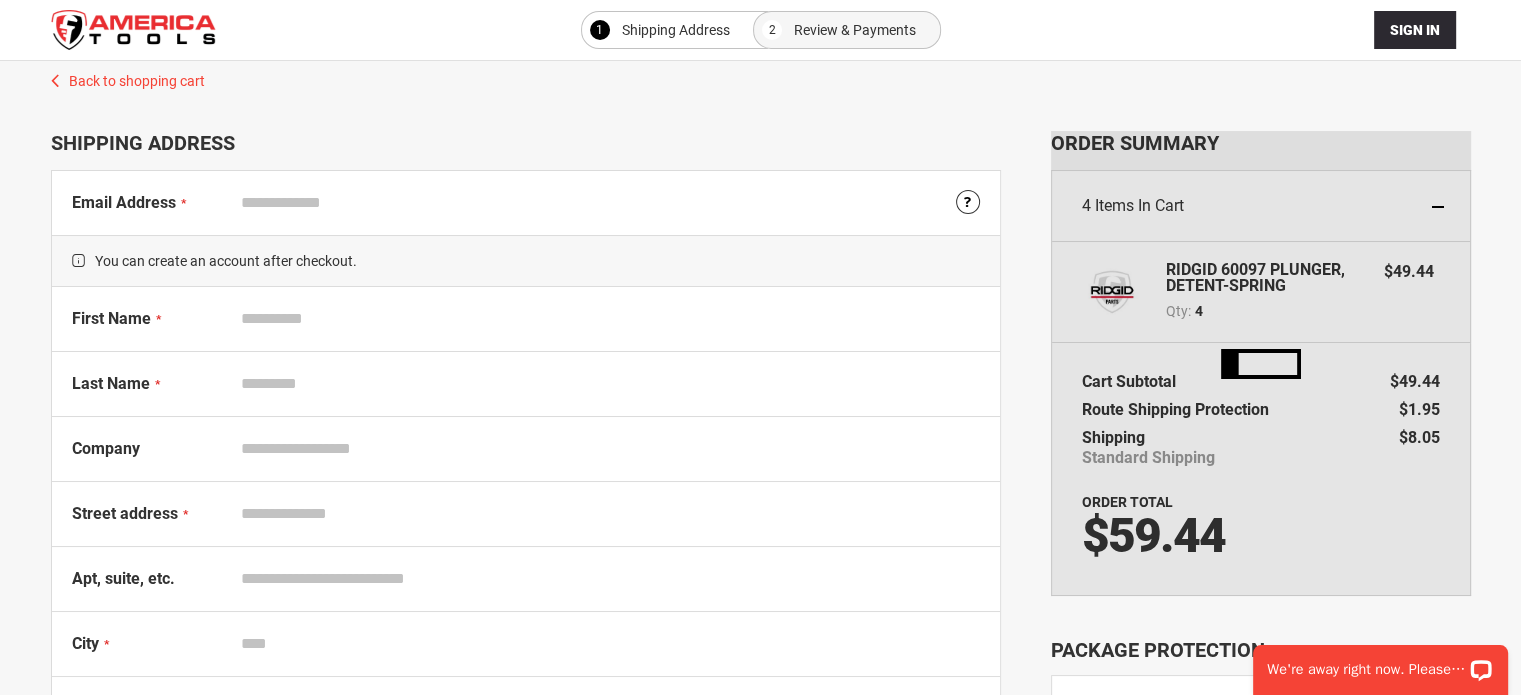 click on "Email Address" at bounding box center [606, 203] 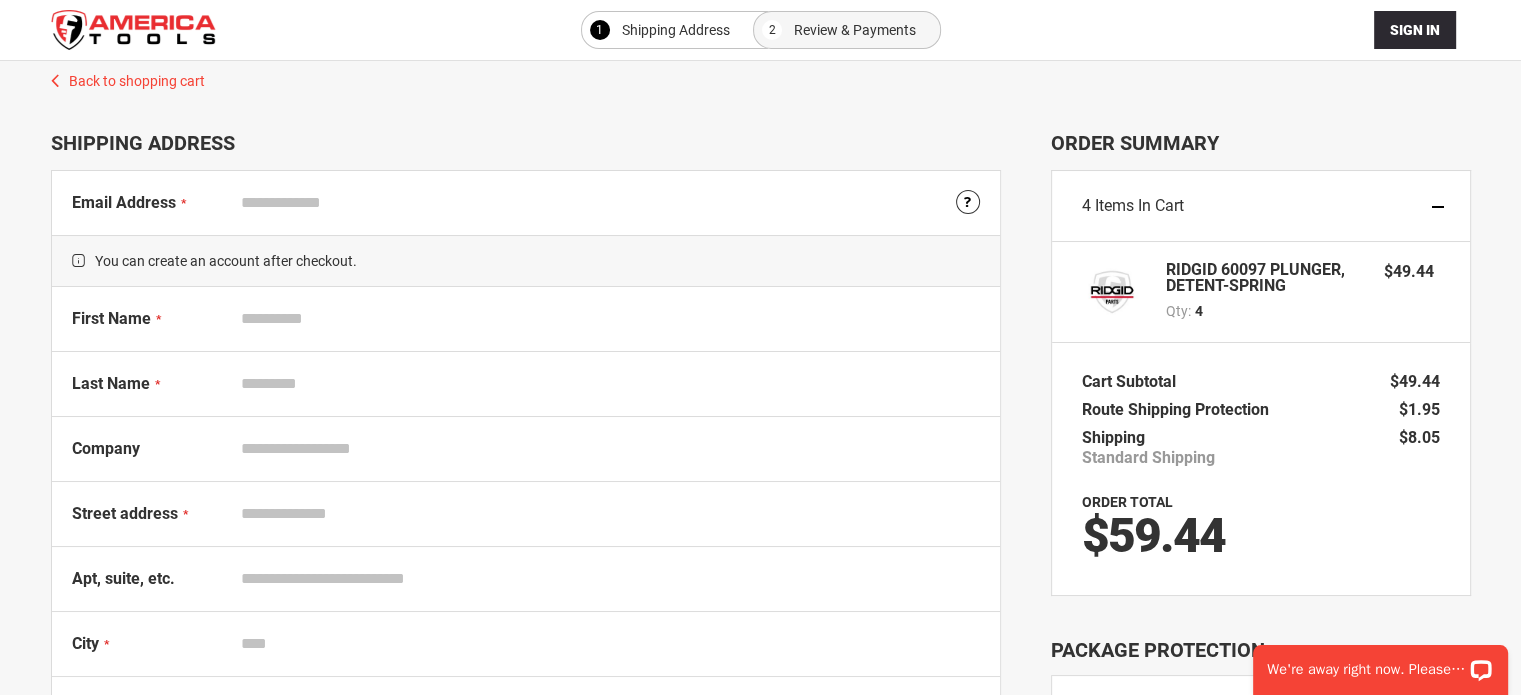 type on "**********" 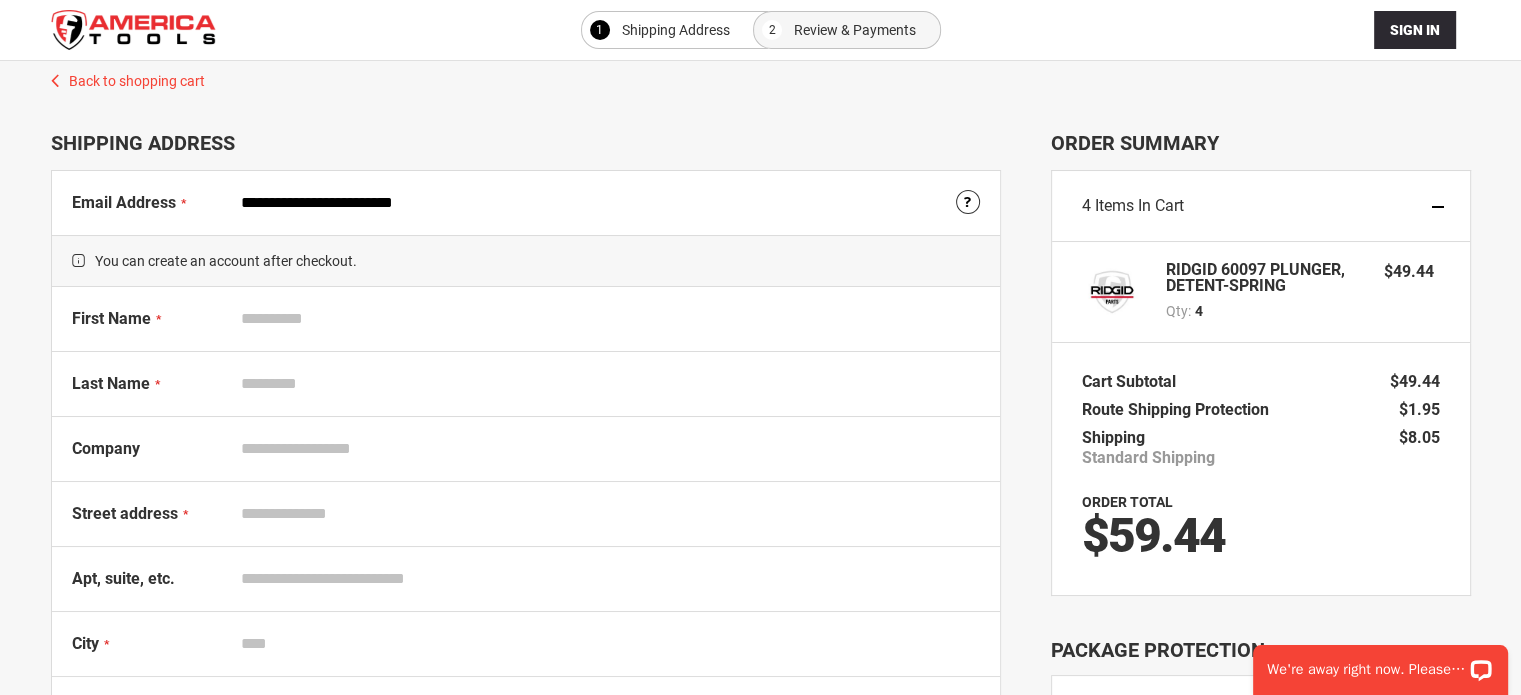 click on "First Name" at bounding box center [606, 319] 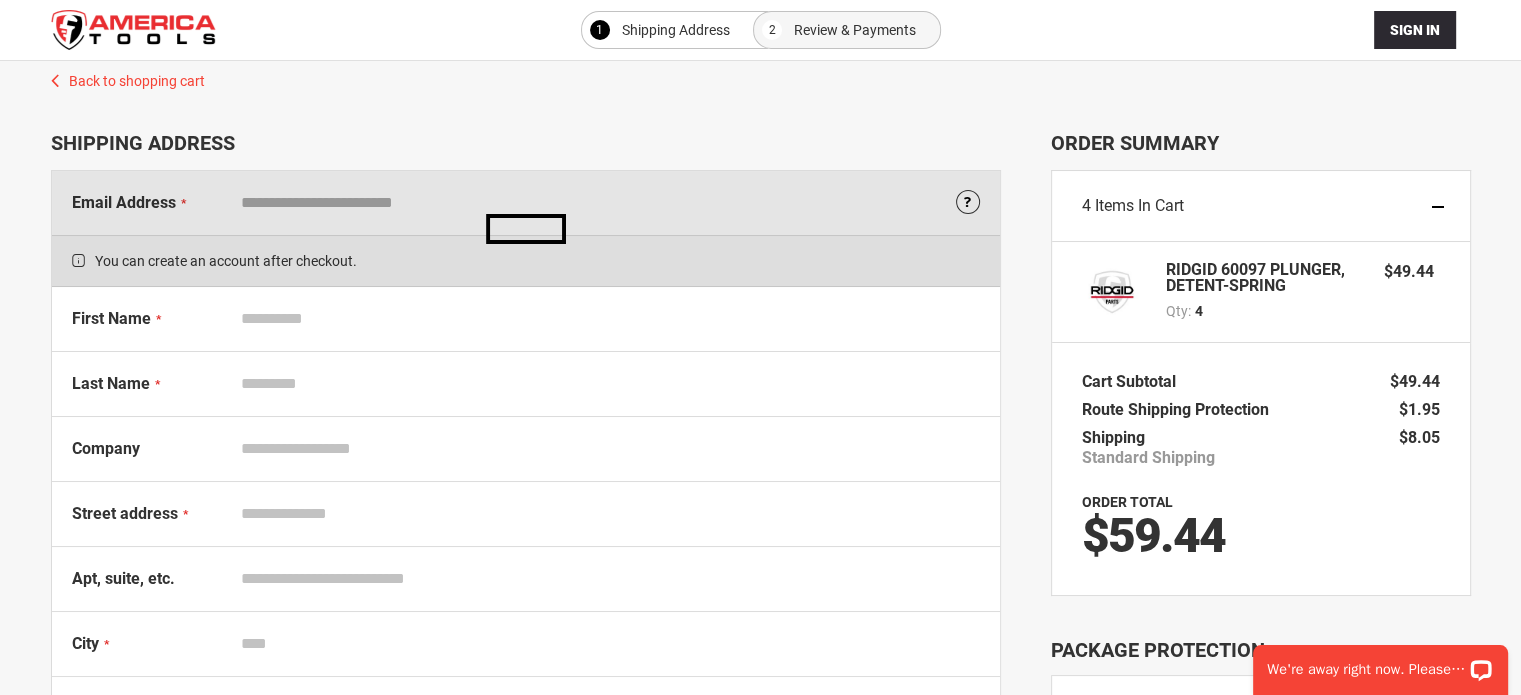 type on "****" 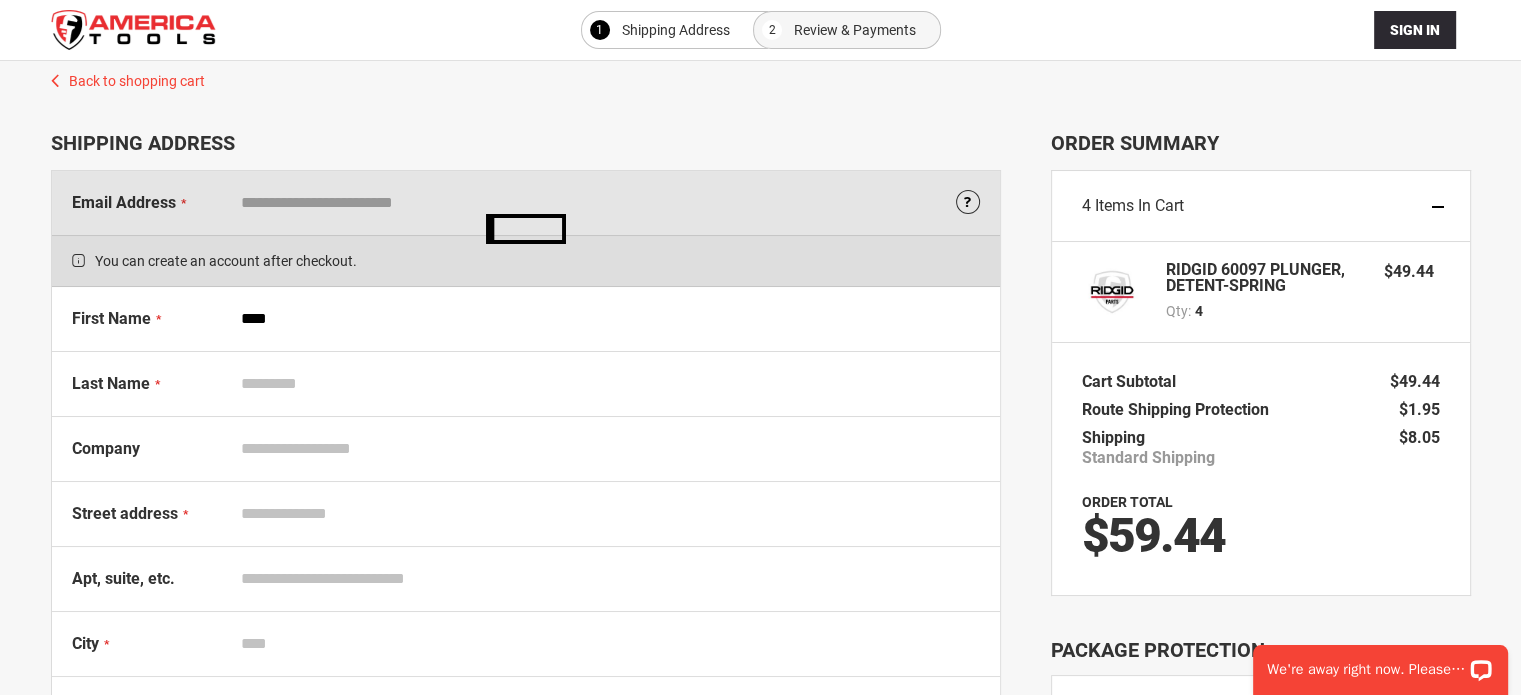 type on "******" 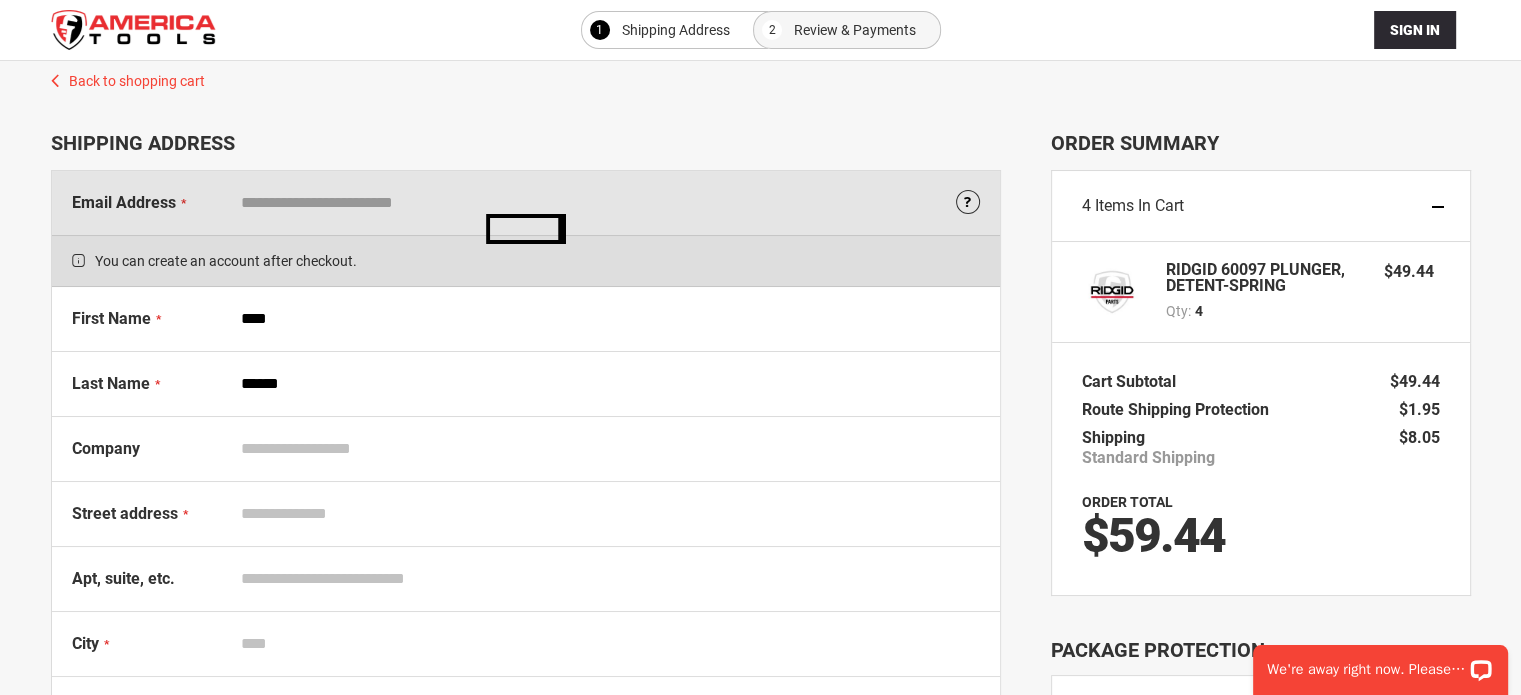 type on "**********" 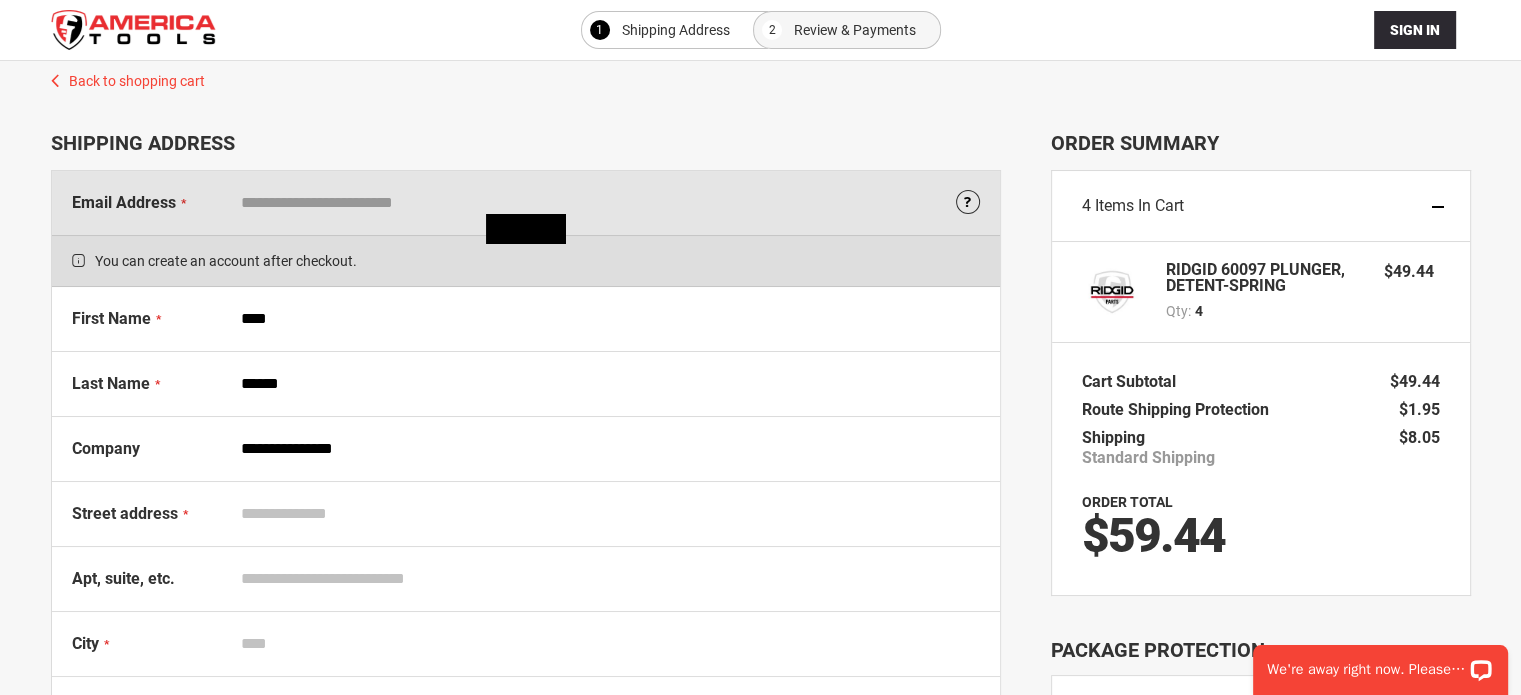 type on "**********" 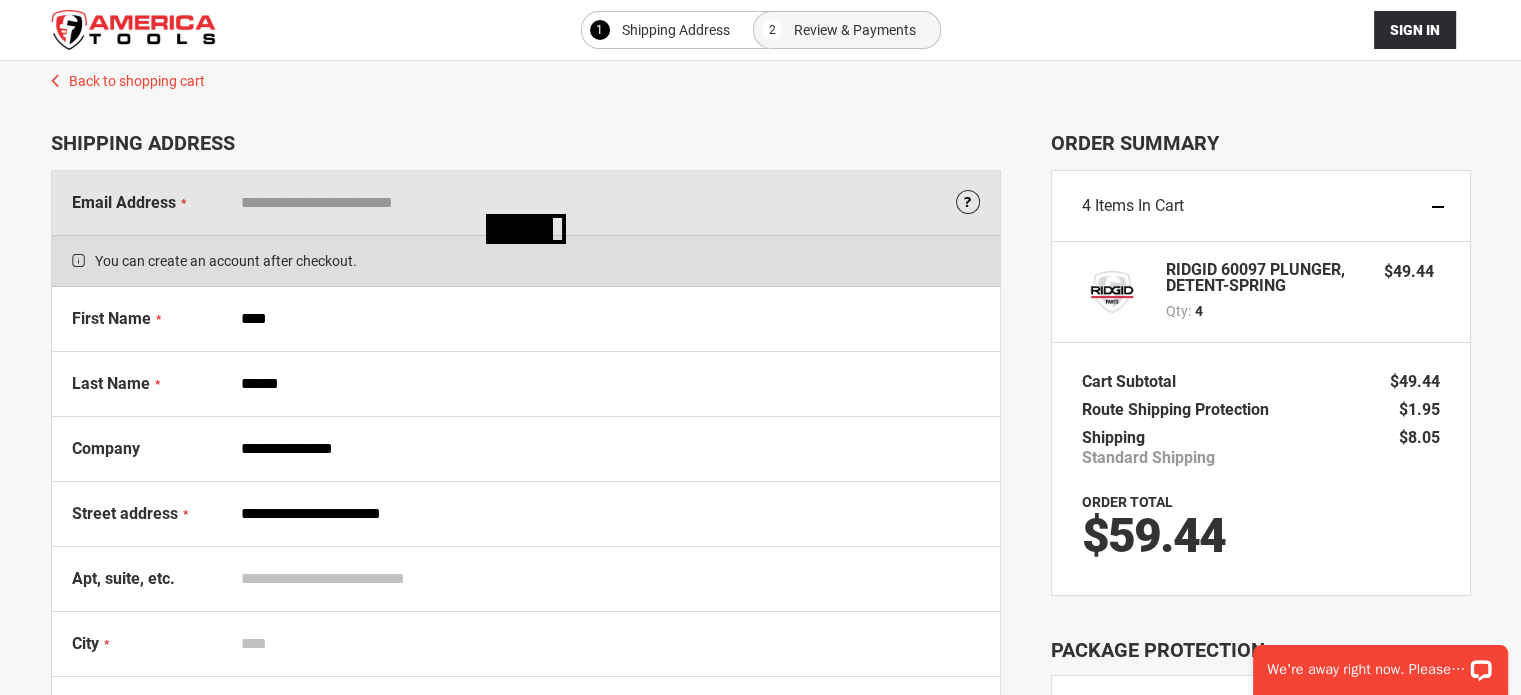 type on "****" 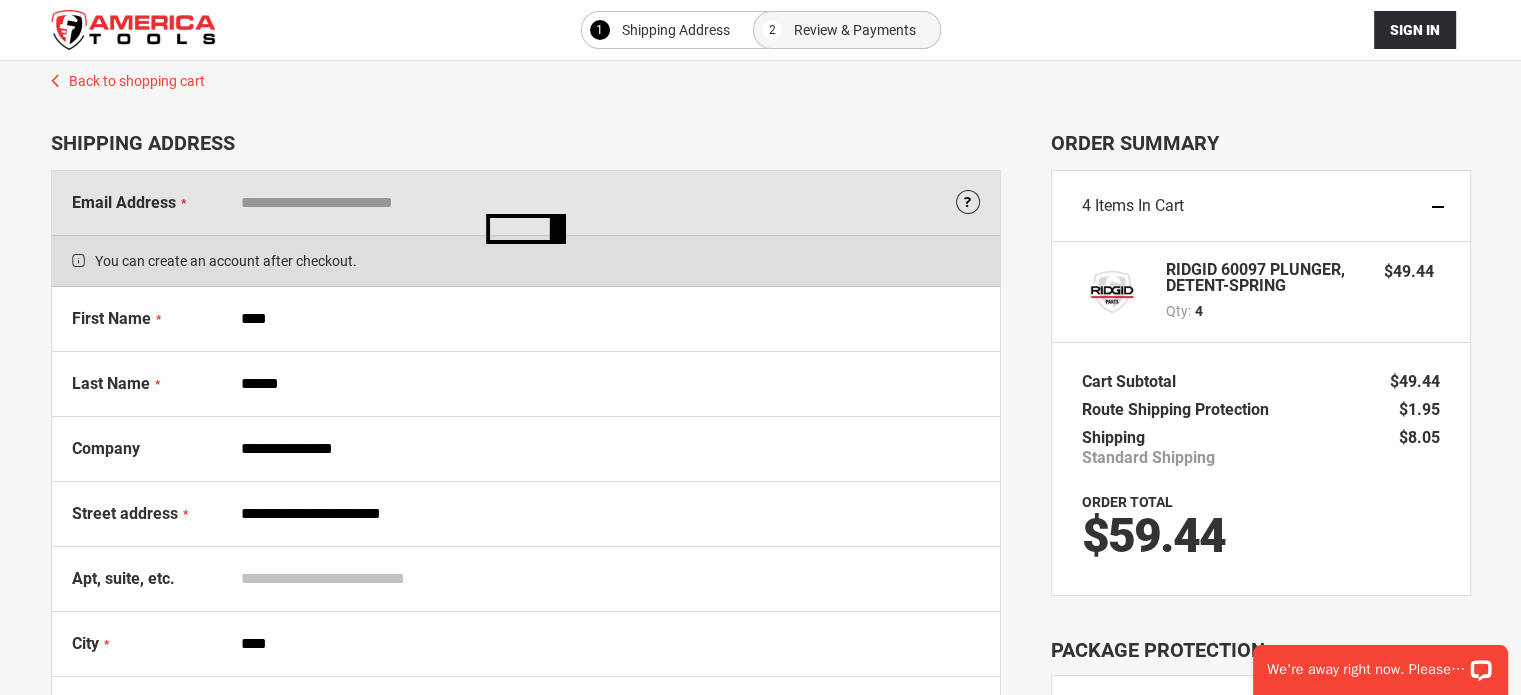 select on "**" 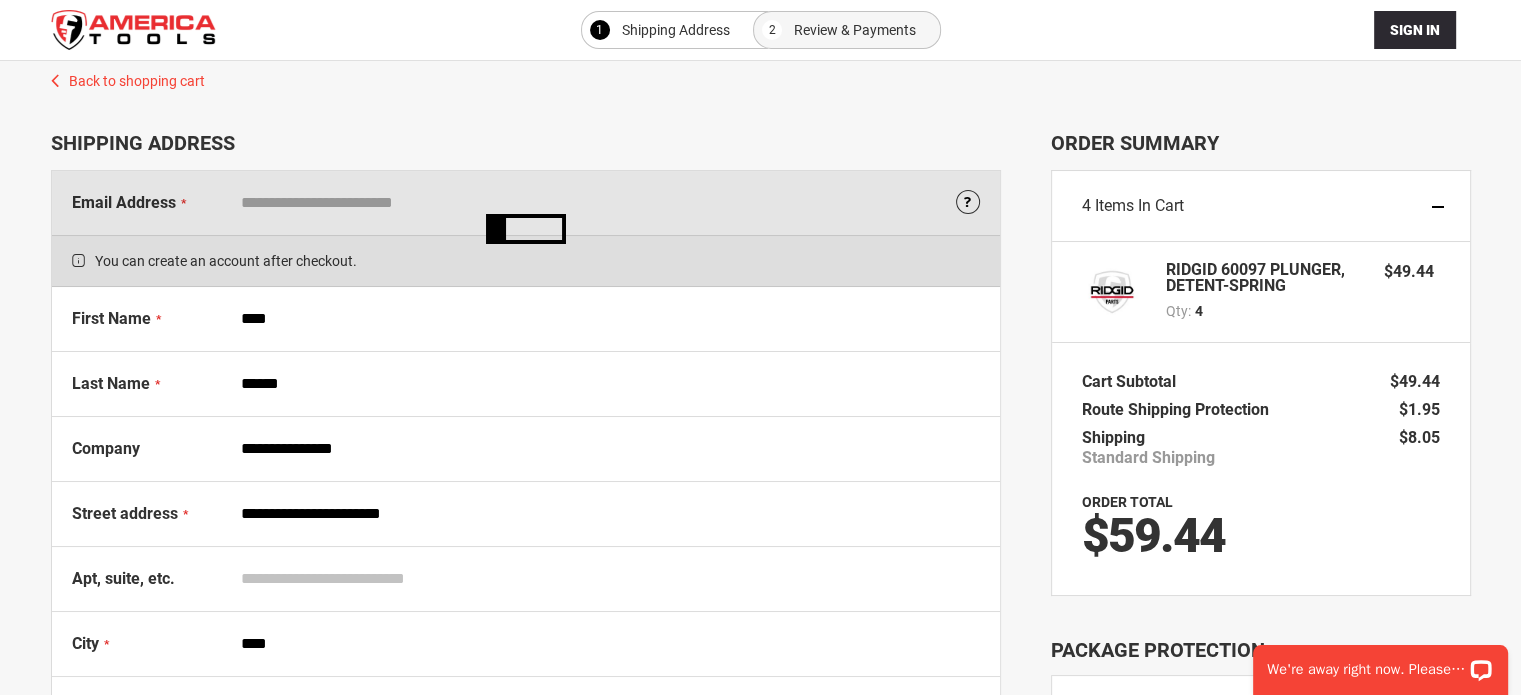 type on "*****" 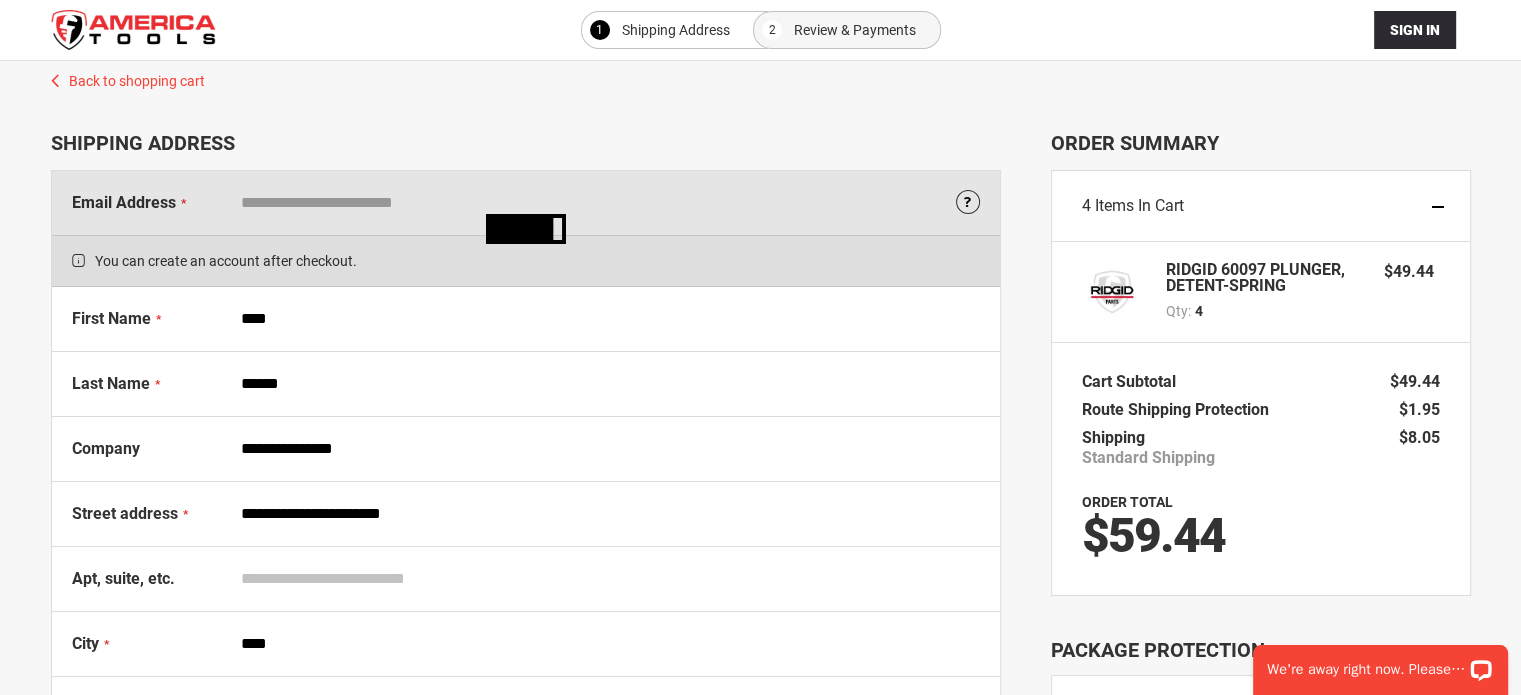 type on "**********" 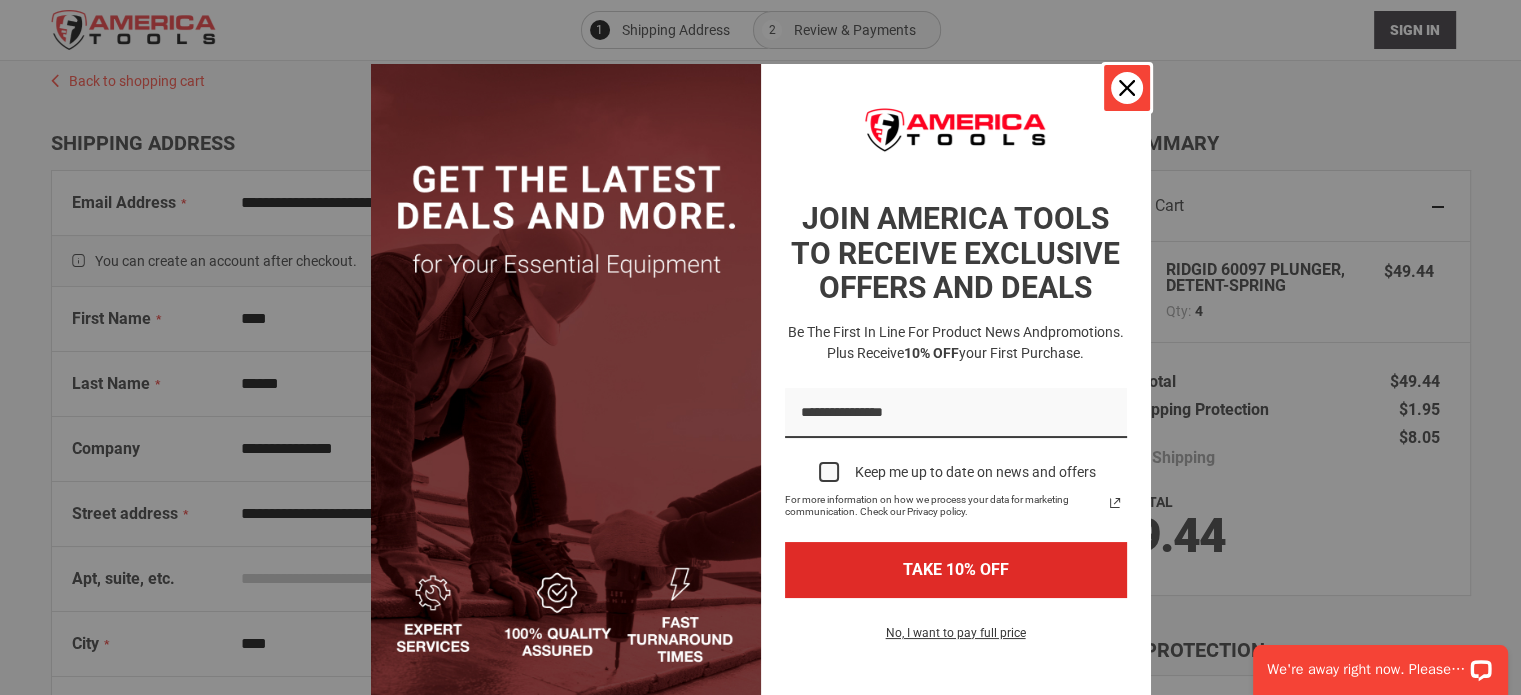 click 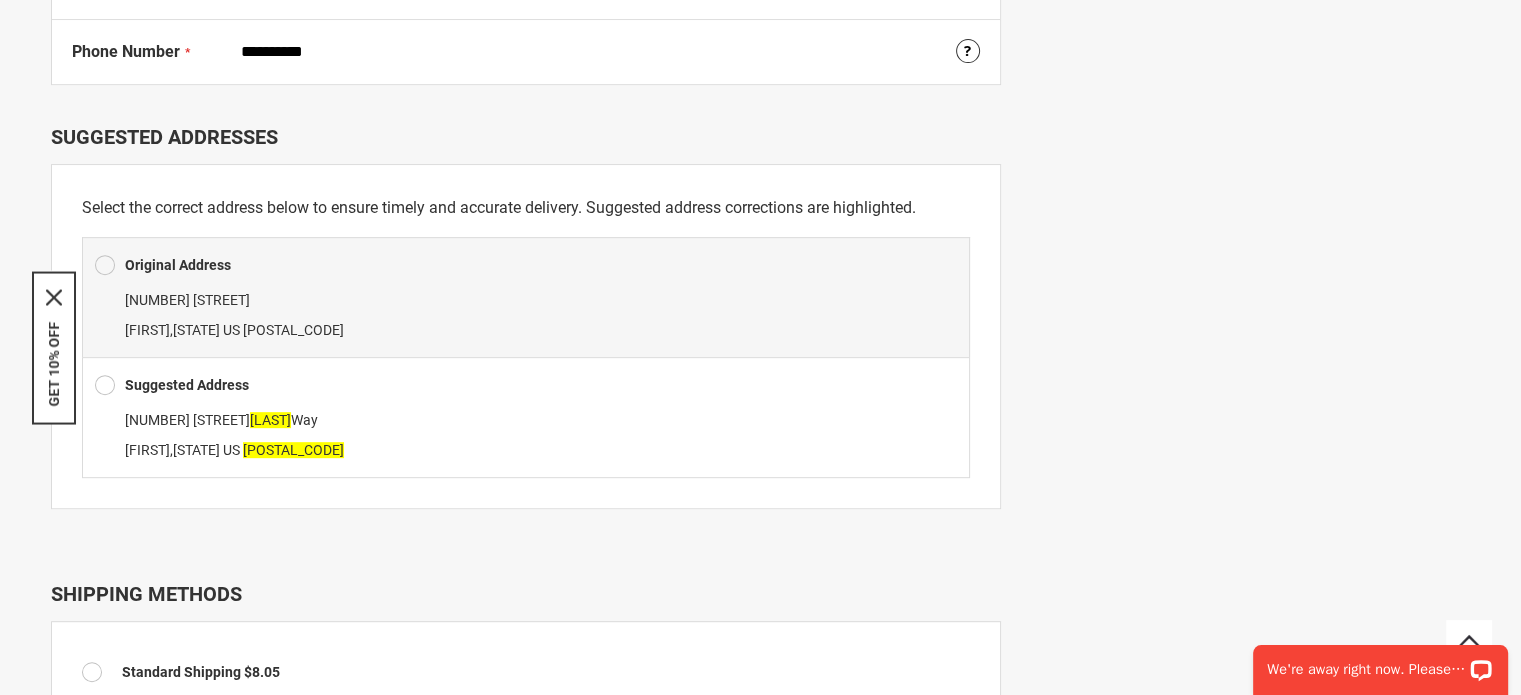 scroll, scrollTop: 900, scrollLeft: 0, axis: vertical 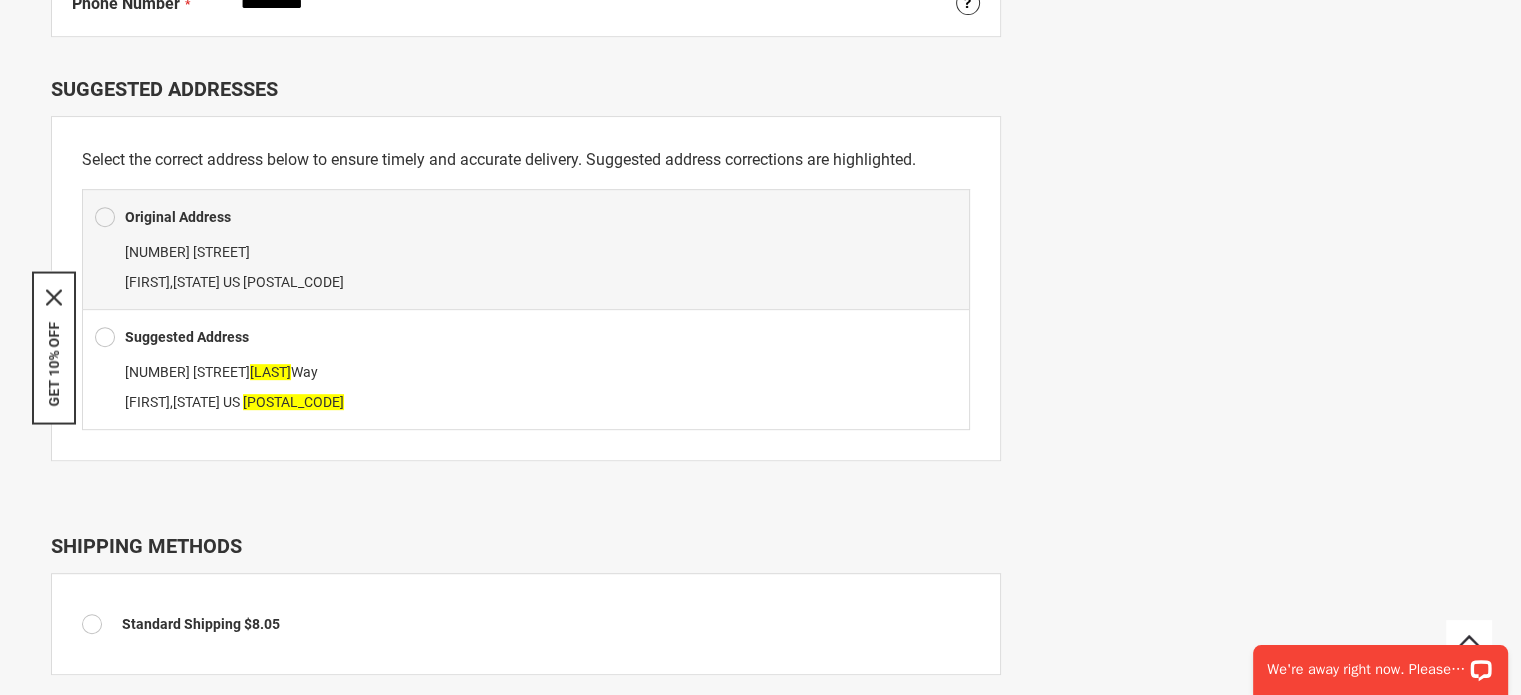 click at bounding box center [105, 337] 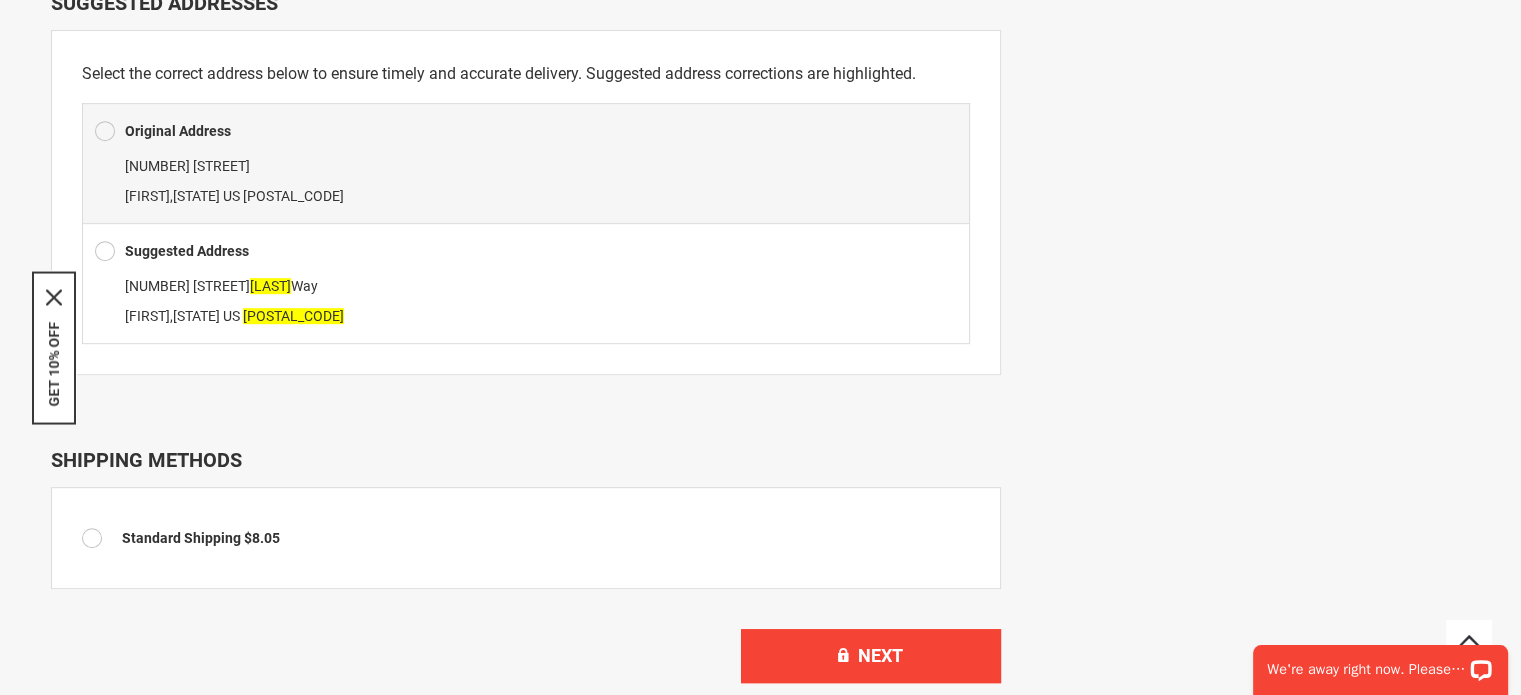 scroll, scrollTop: 1100, scrollLeft: 0, axis: vertical 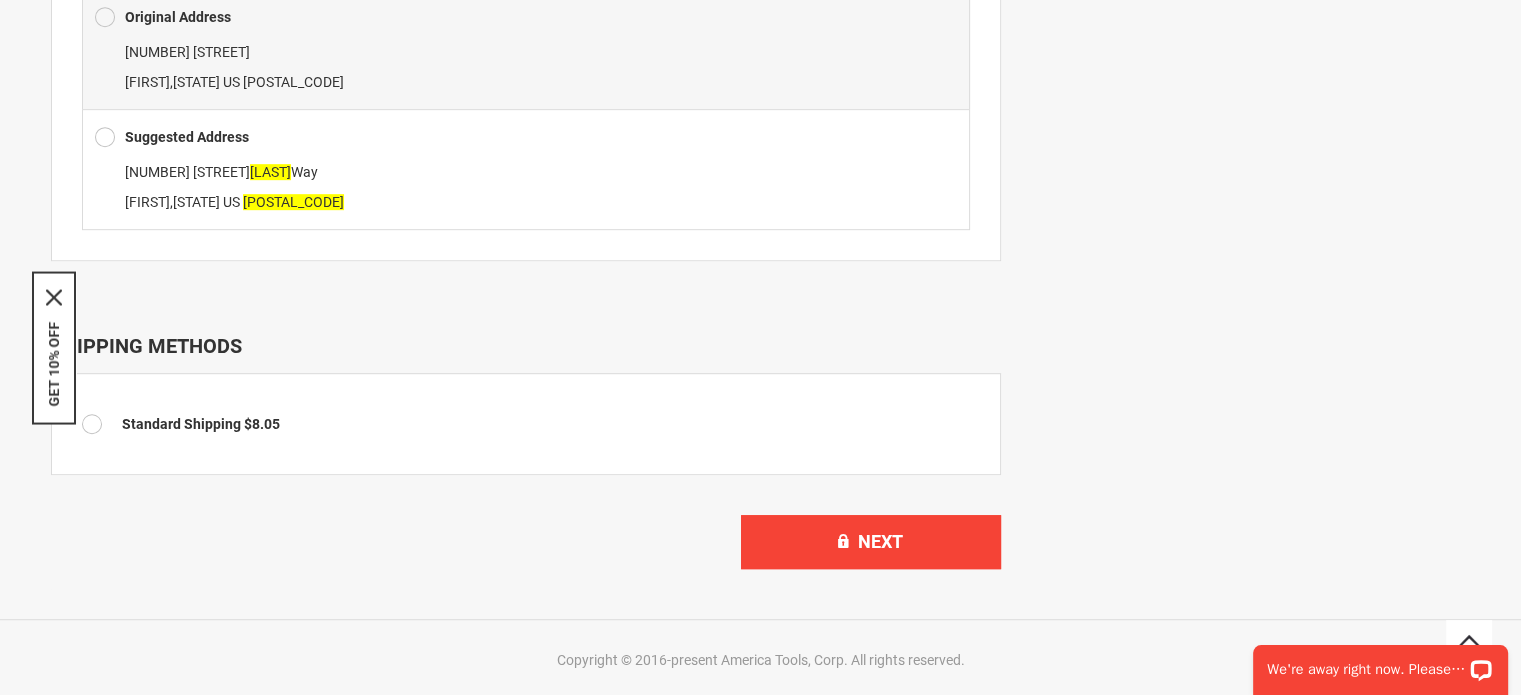 click at bounding box center [105, 137] 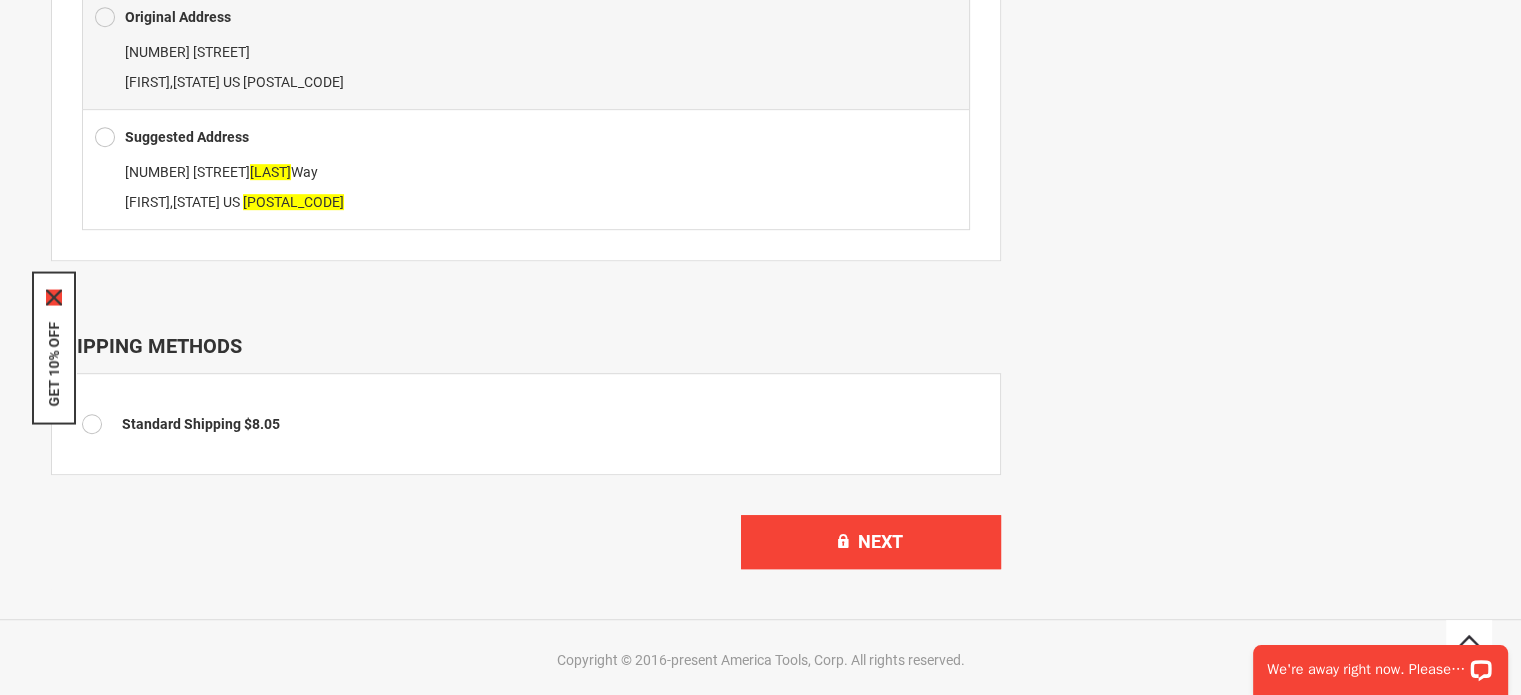 click 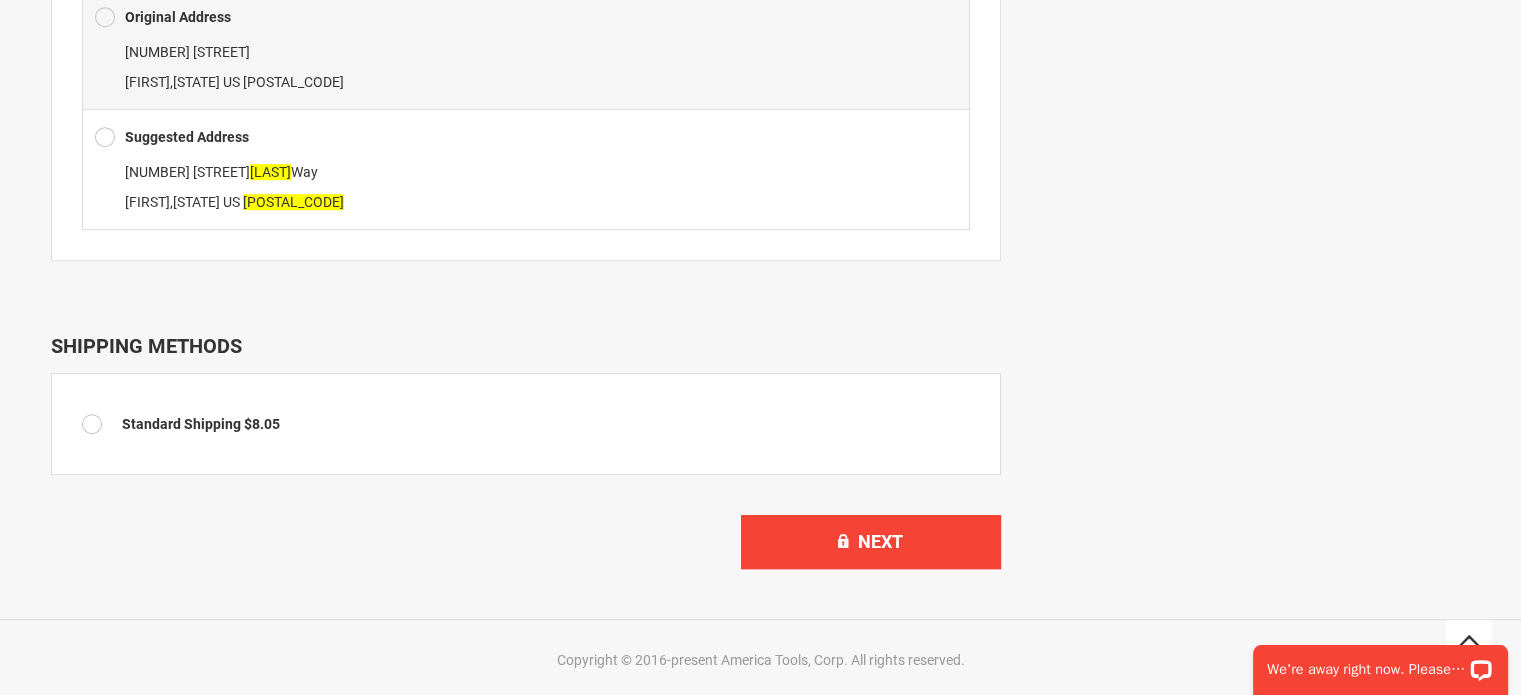 click on "Suggested Address" at bounding box center [187, 137] 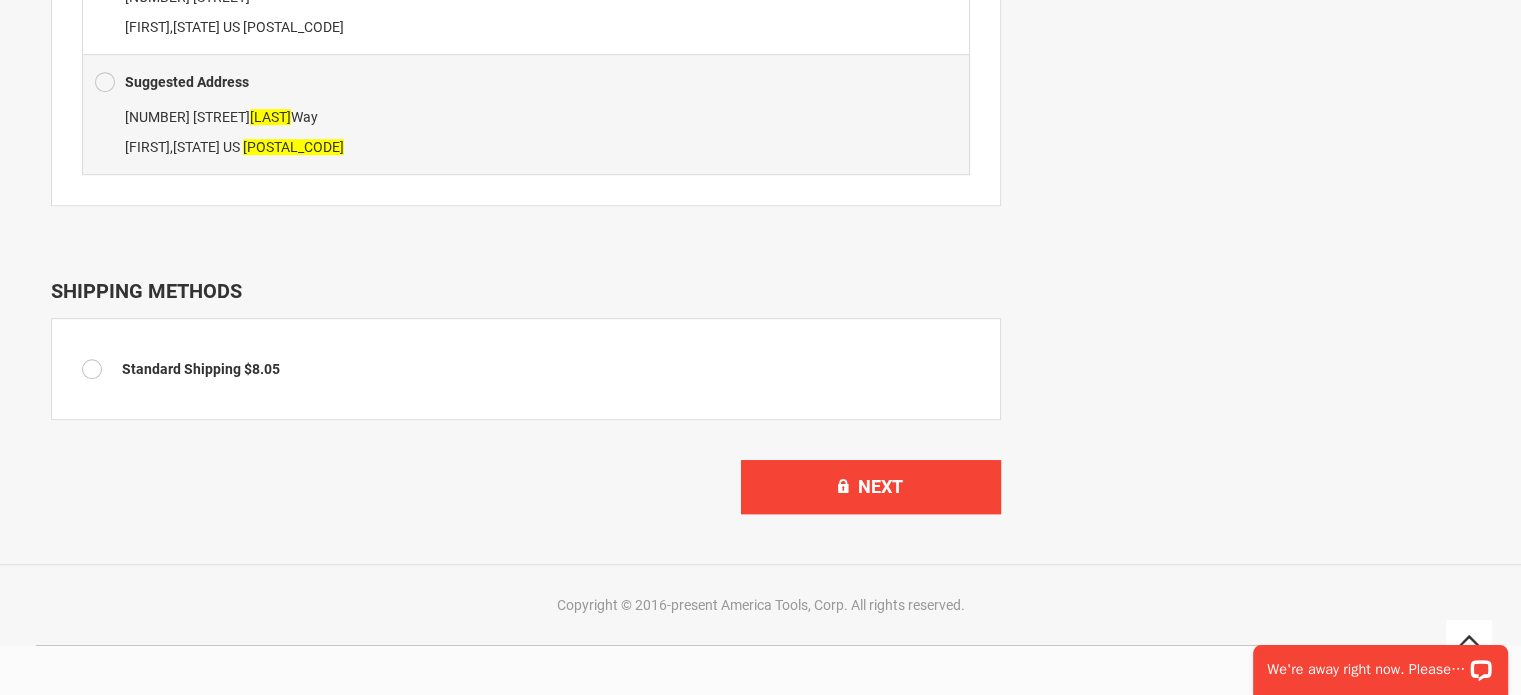 scroll, scrollTop: 1200, scrollLeft: 0, axis: vertical 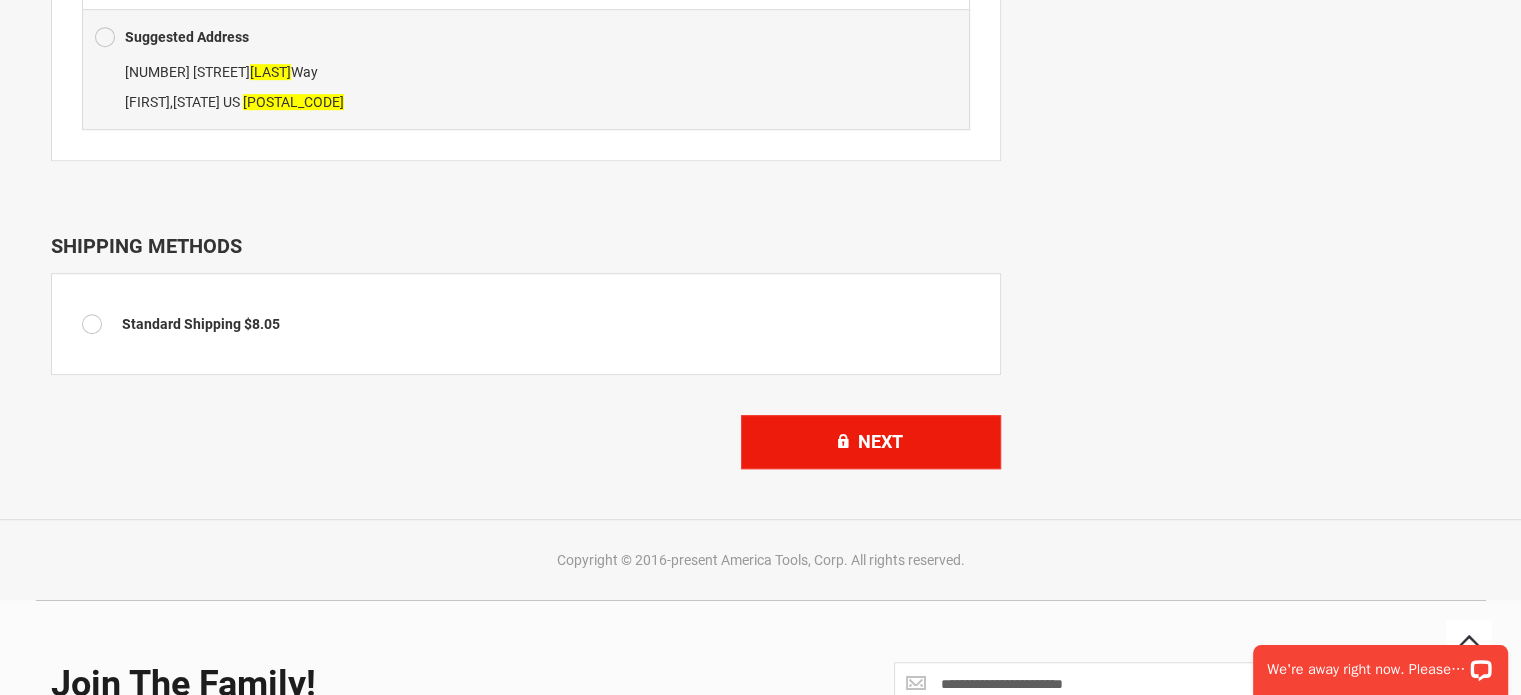 click on "Next" at bounding box center [880, 441] 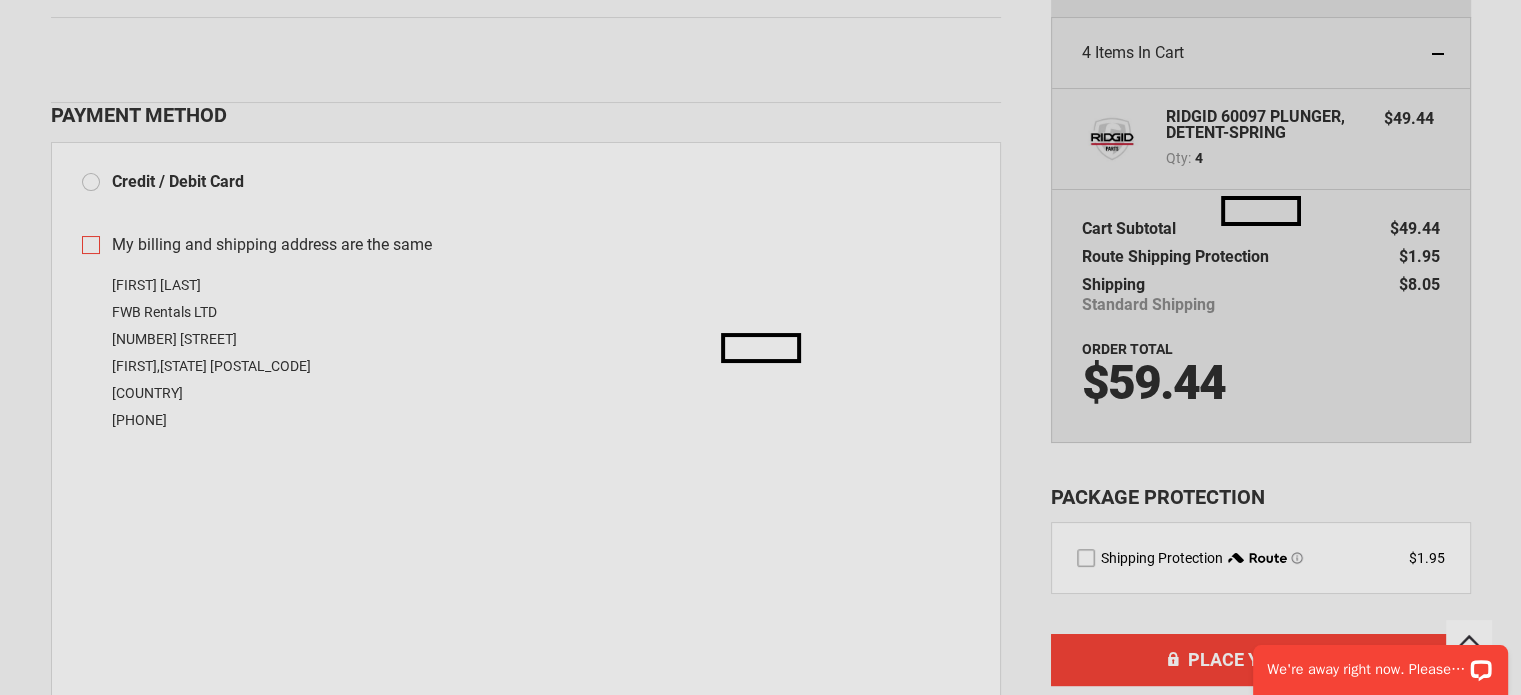 scroll, scrollTop: 200, scrollLeft: 0, axis: vertical 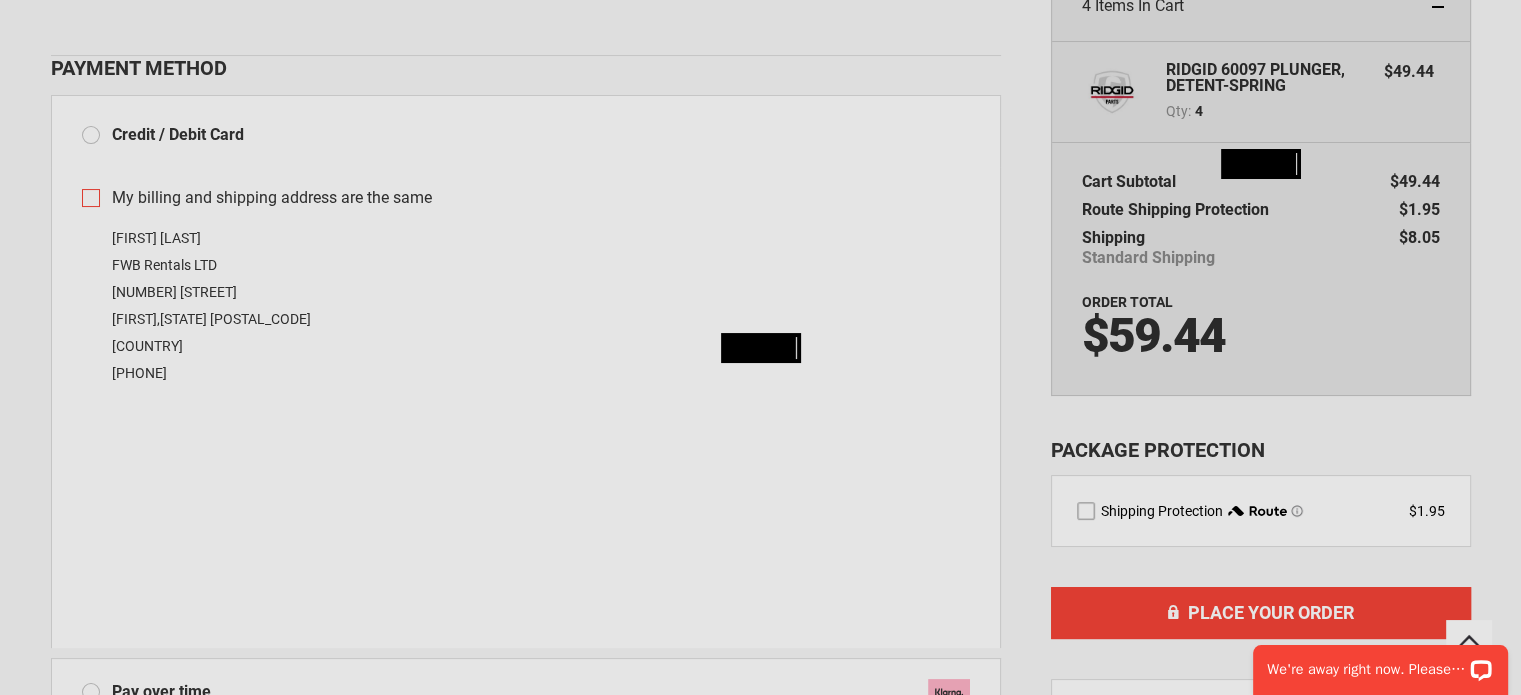 click on "Please wait..." at bounding box center (760, 347) 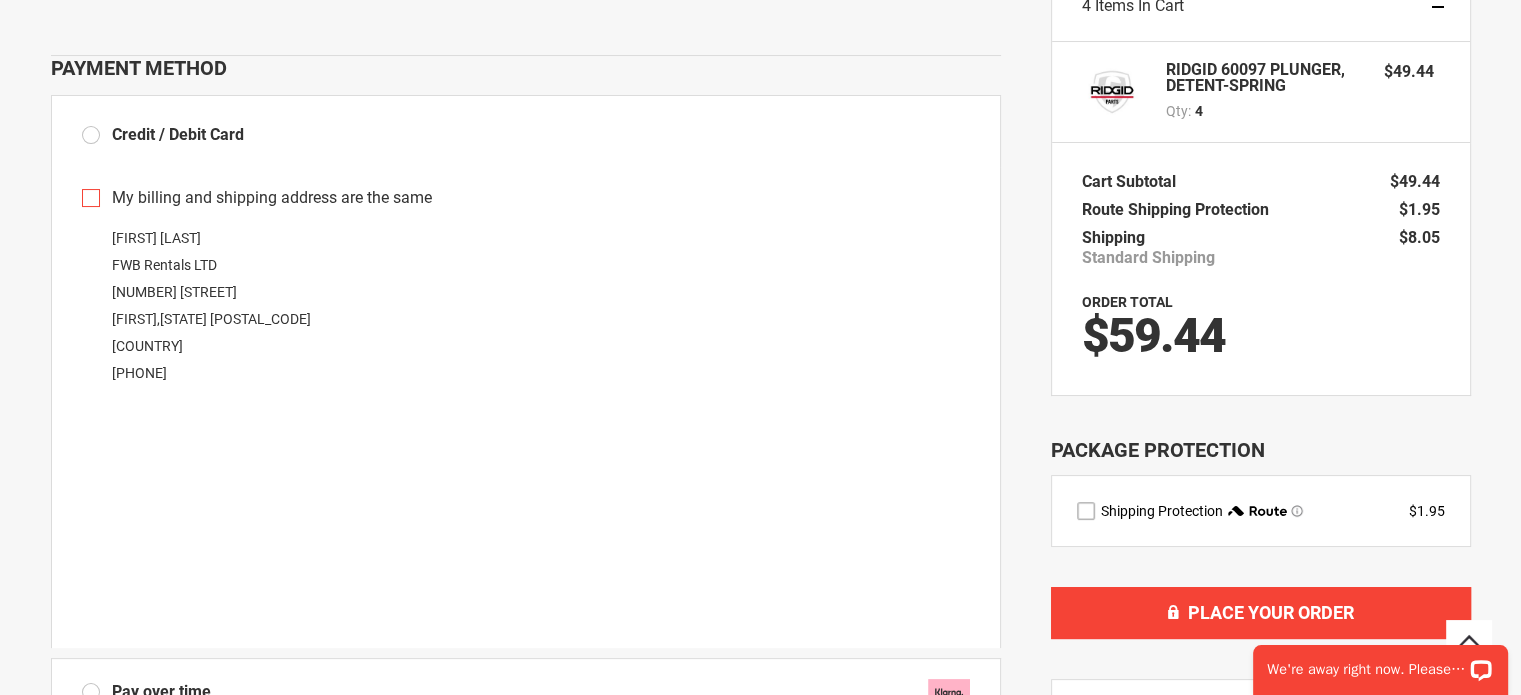 click on "My billing and shipping address are the same" at bounding box center (526, 198) 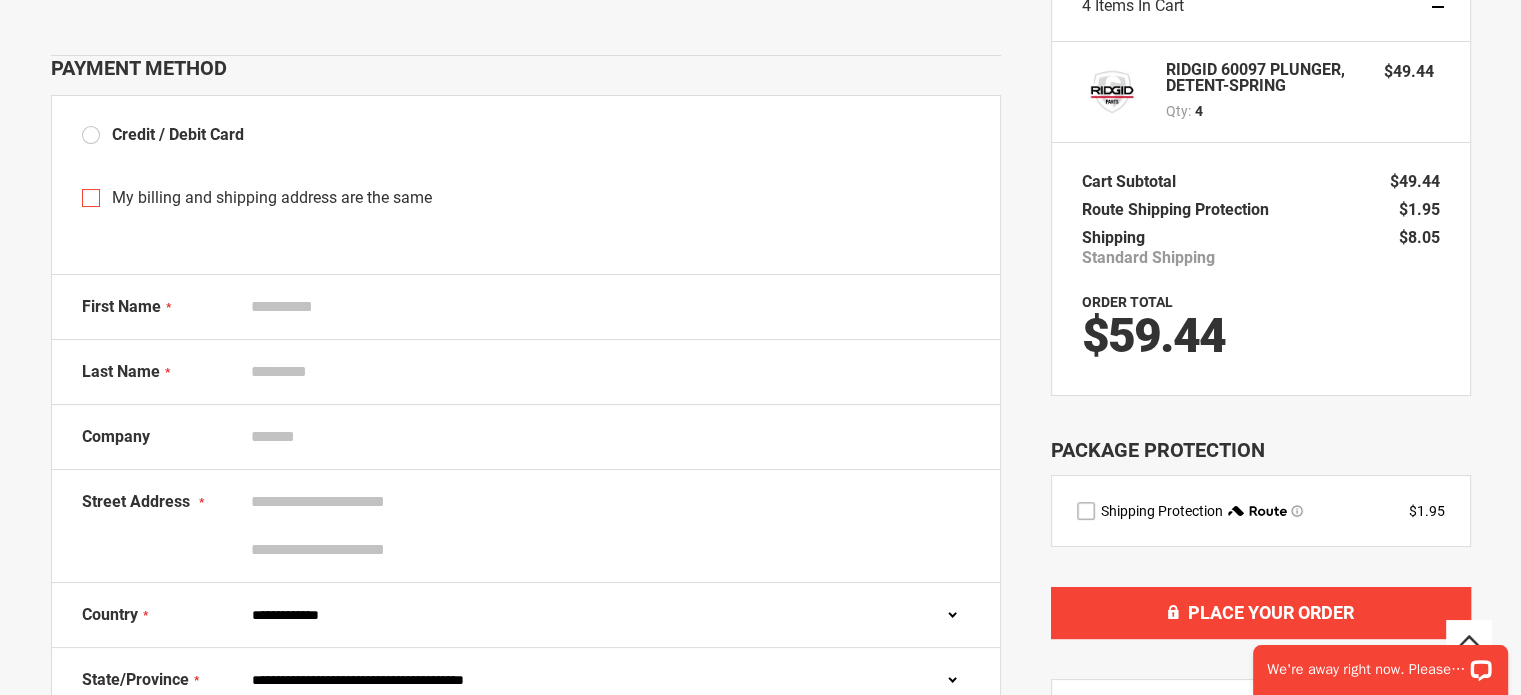 click on "First Name" at bounding box center (606, 307) 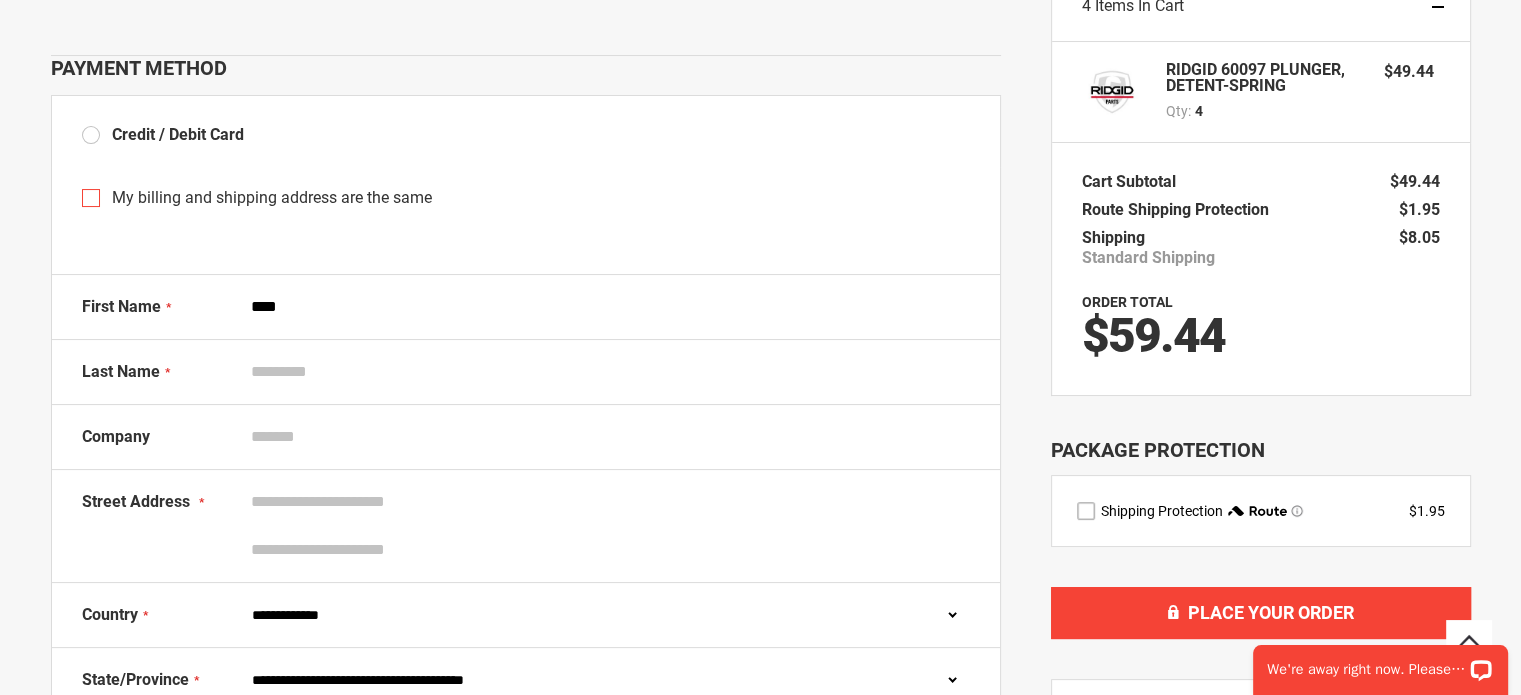 type on "******" 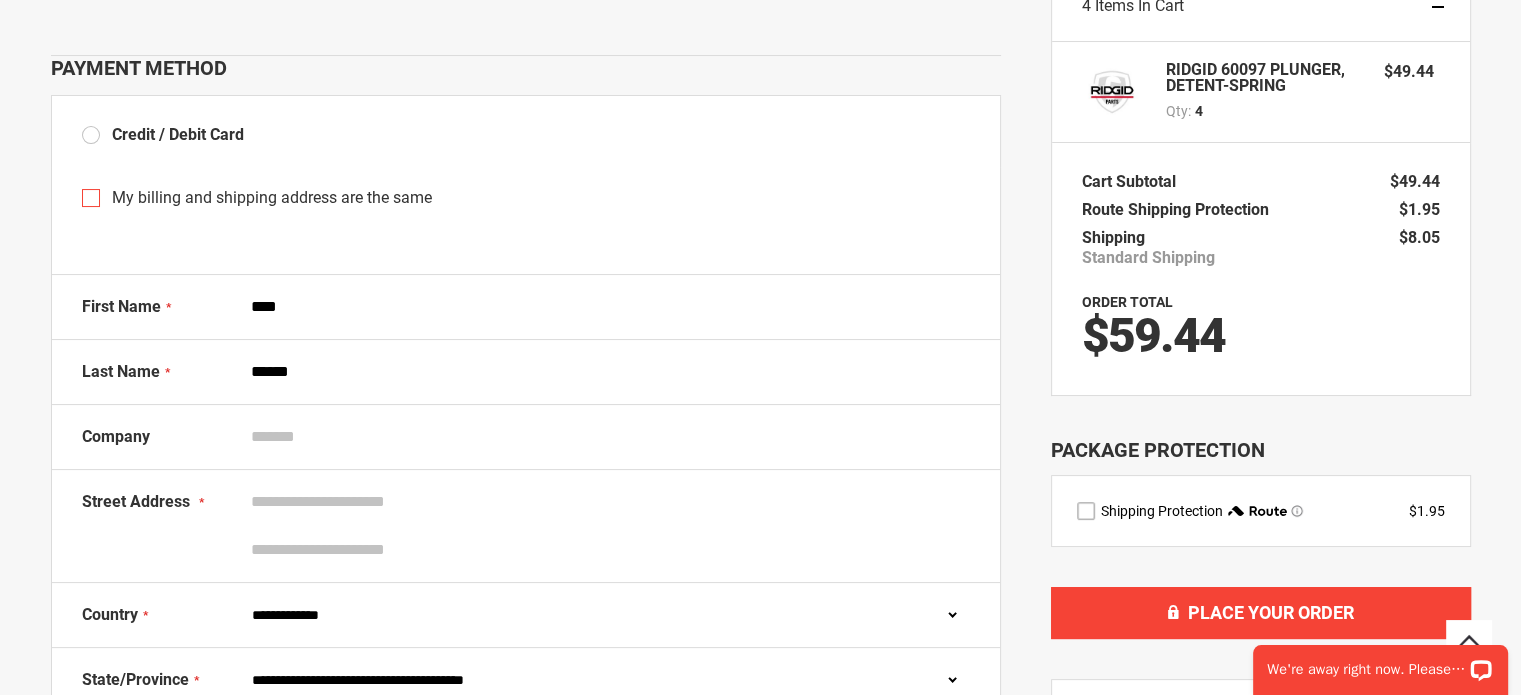 type on "**********" 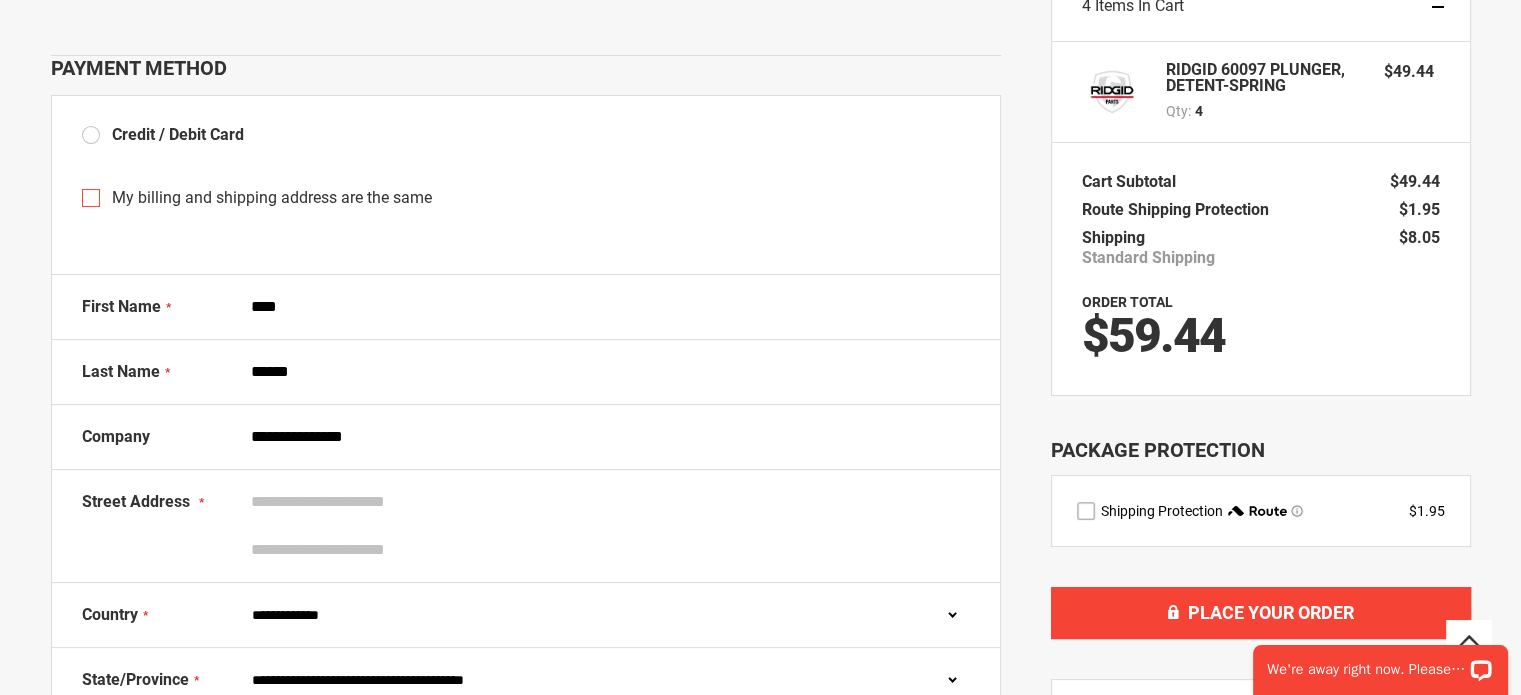 type on "**********" 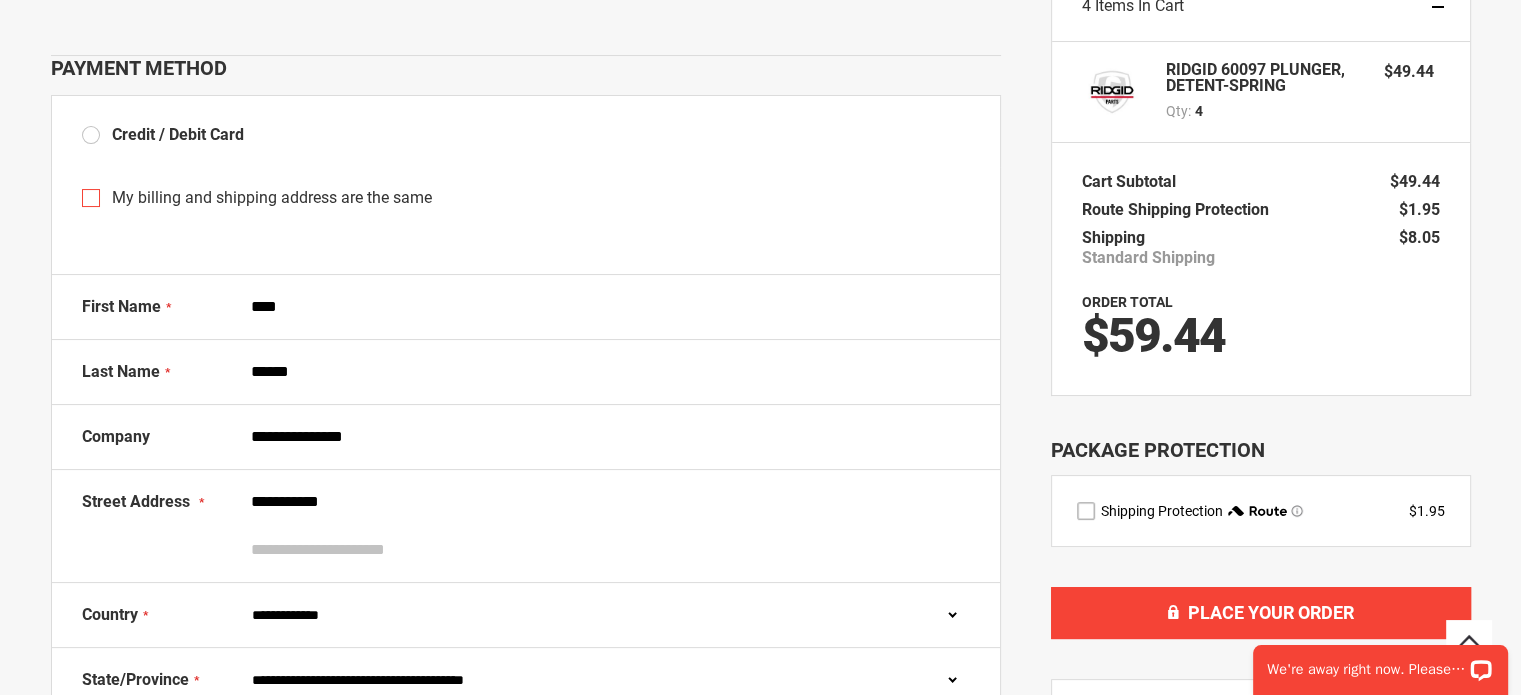 select on "**" 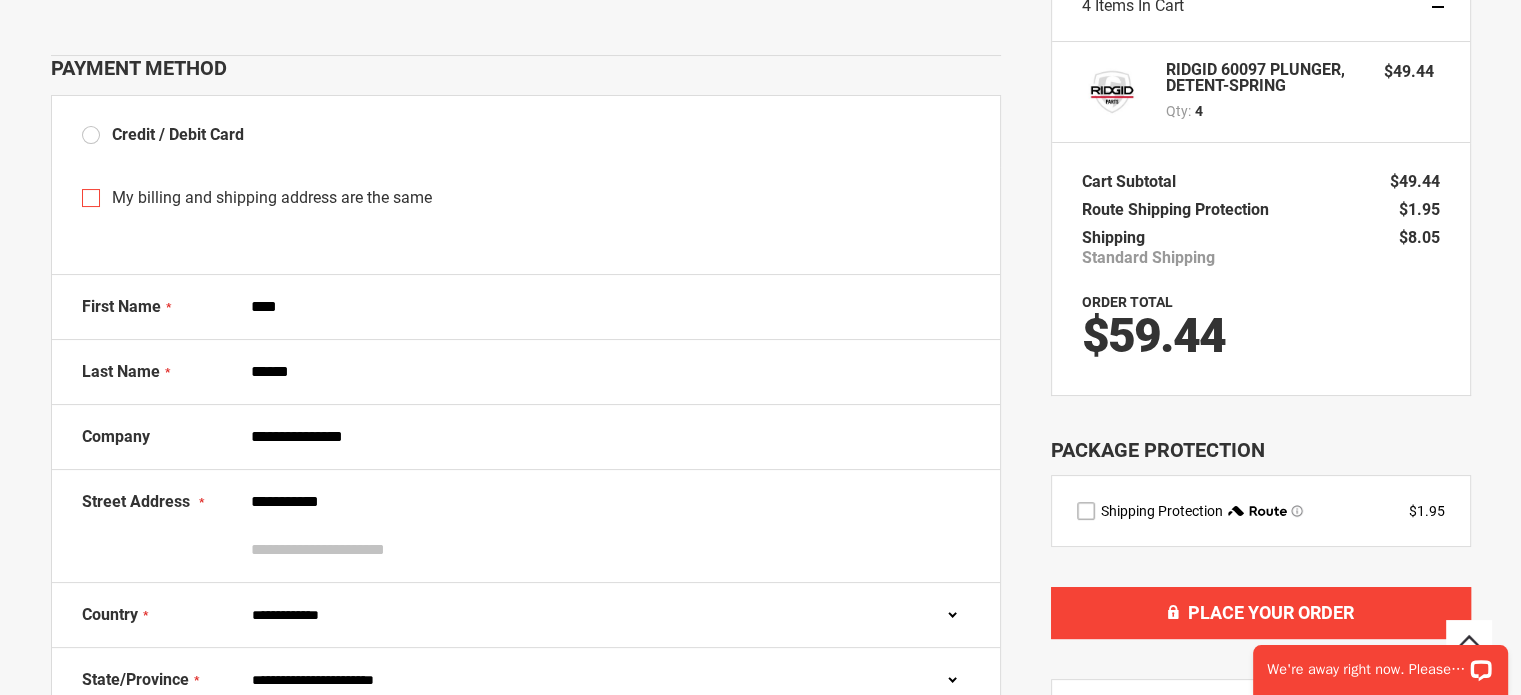 type on "**********" 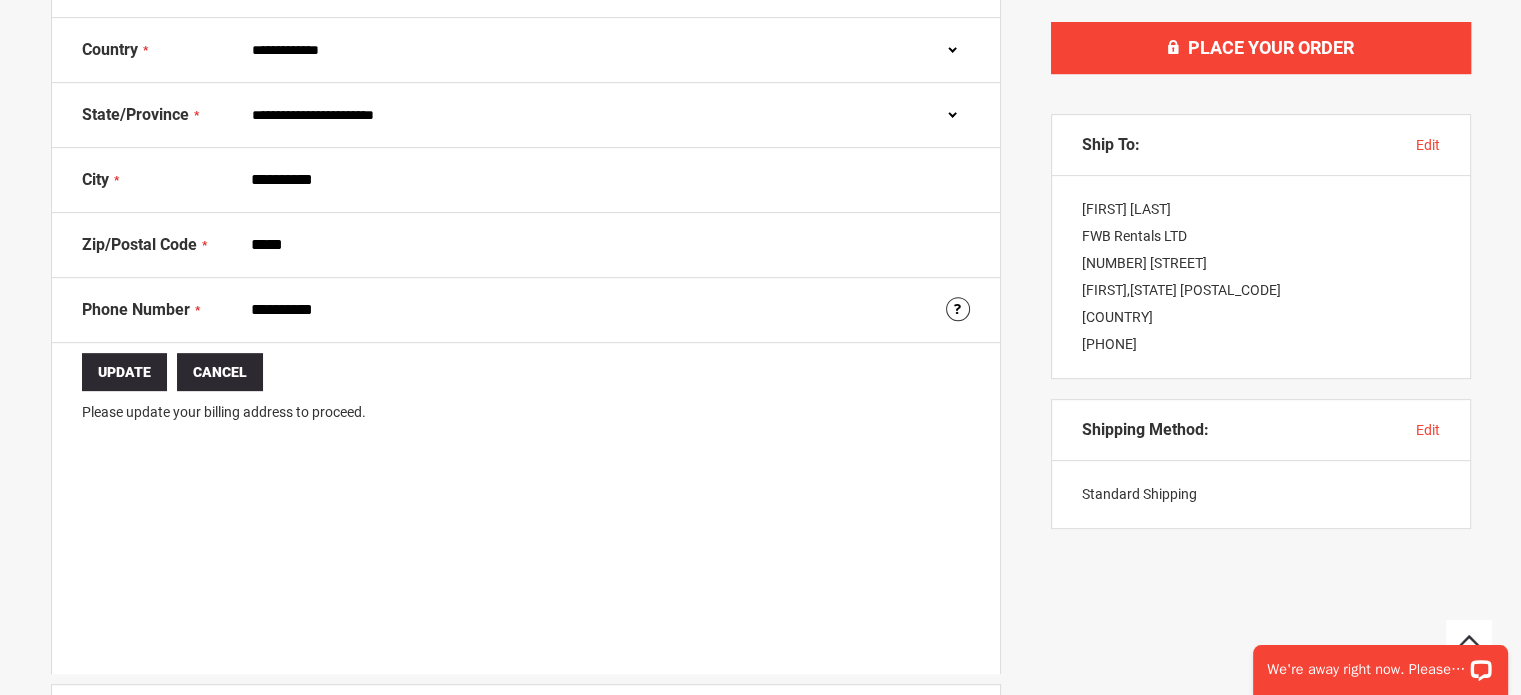 scroll, scrollTop: 800, scrollLeft: 0, axis: vertical 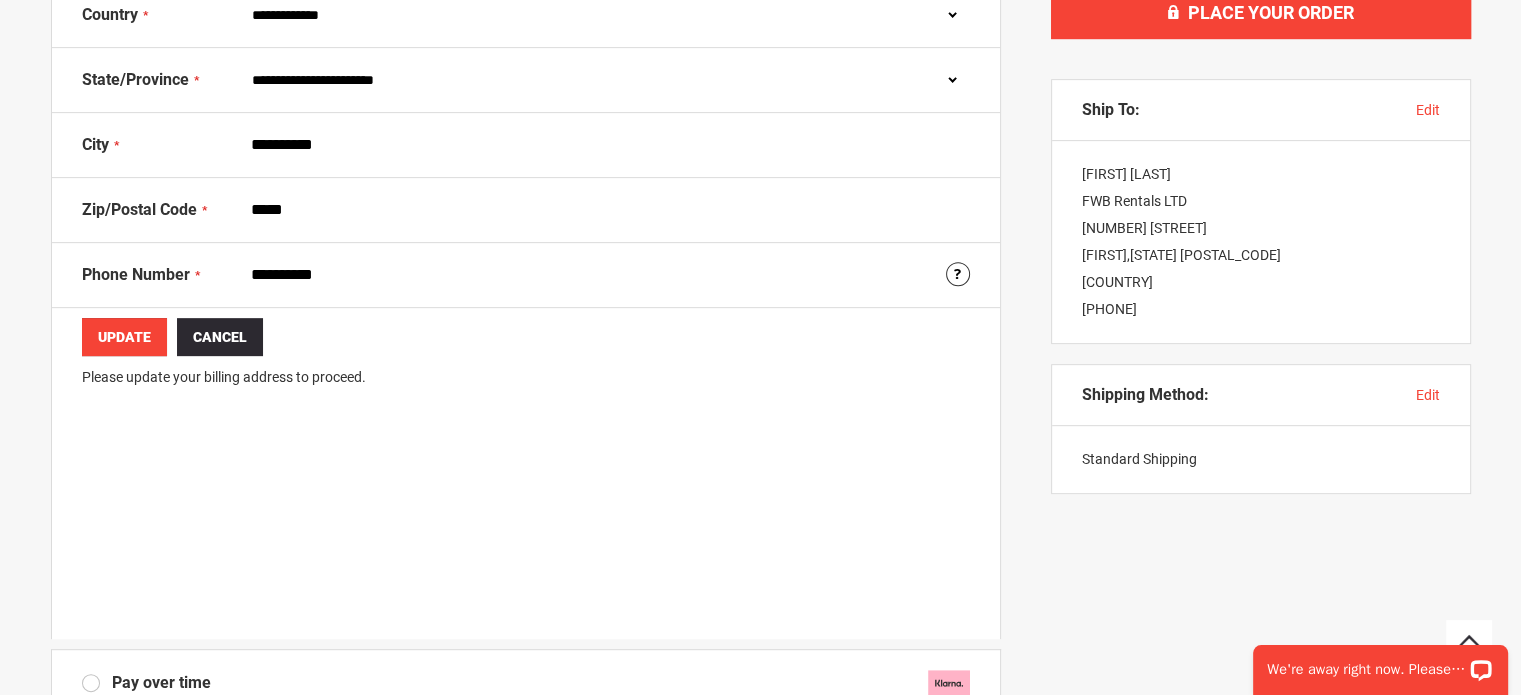 click on "Update" at bounding box center (124, 337) 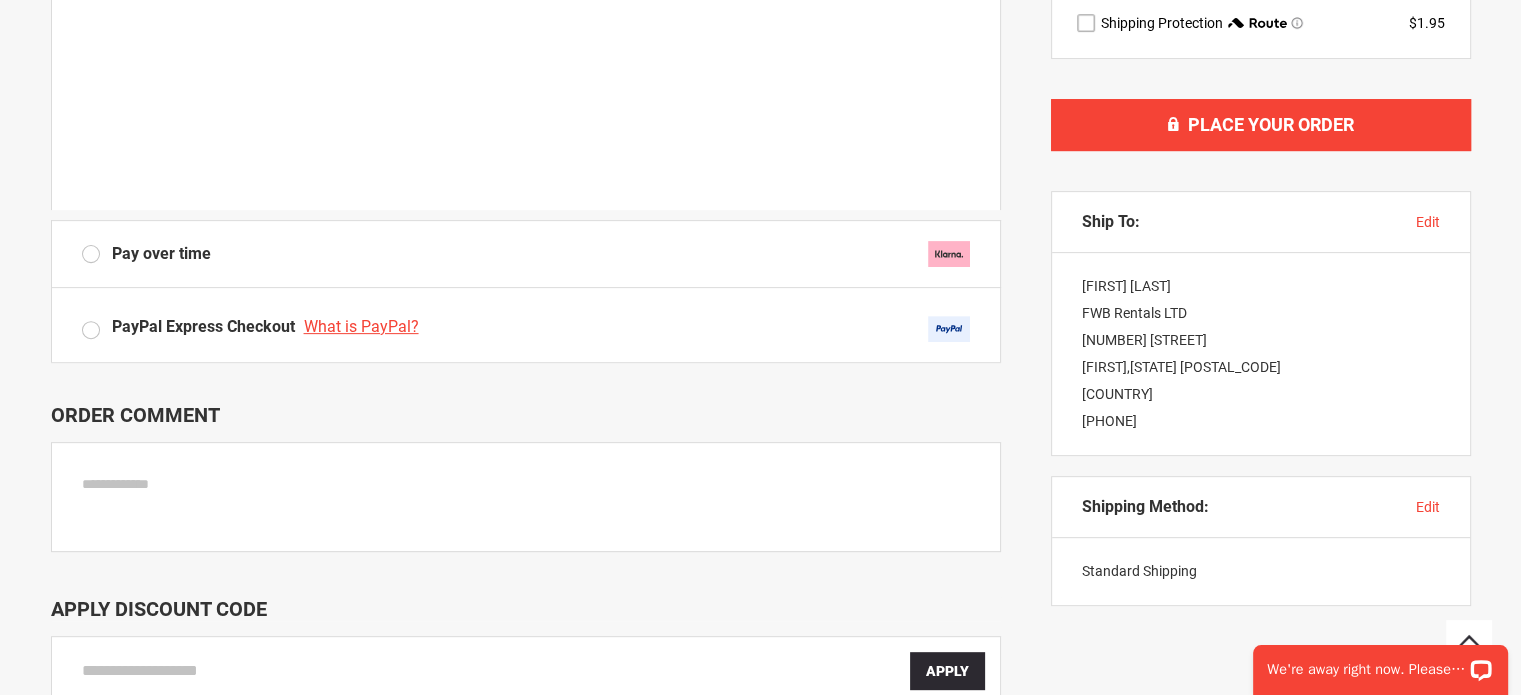 scroll, scrollTop: 700, scrollLeft: 0, axis: vertical 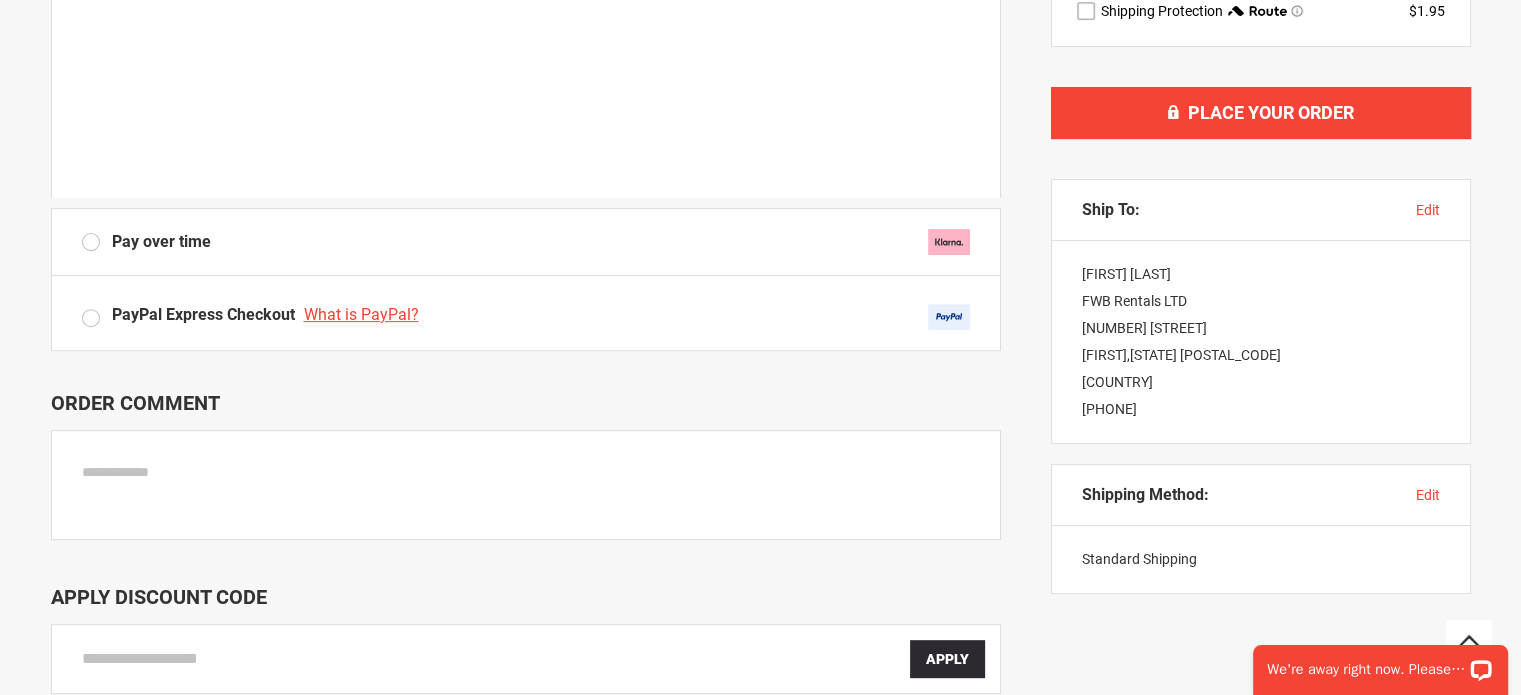 click at bounding box center (526, 485) 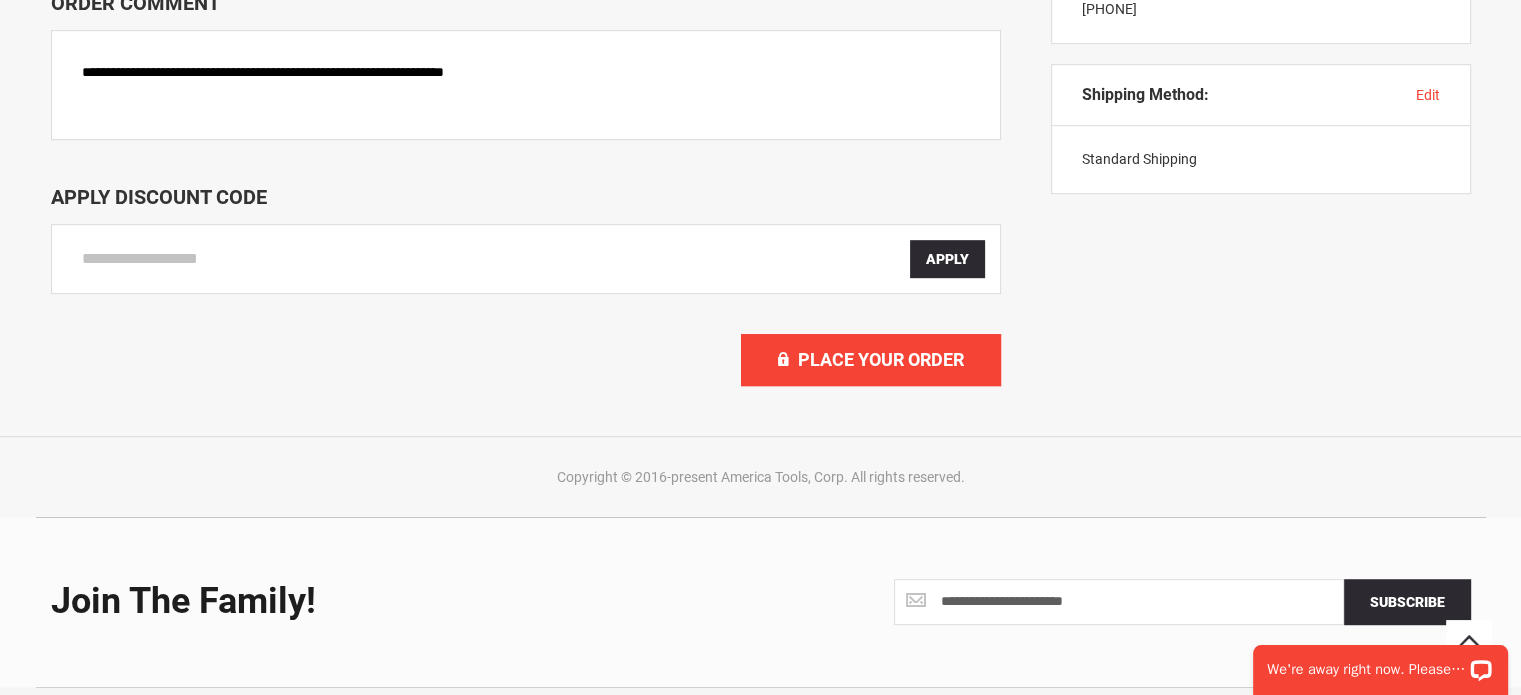 scroll, scrollTop: 1200, scrollLeft: 0, axis: vertical 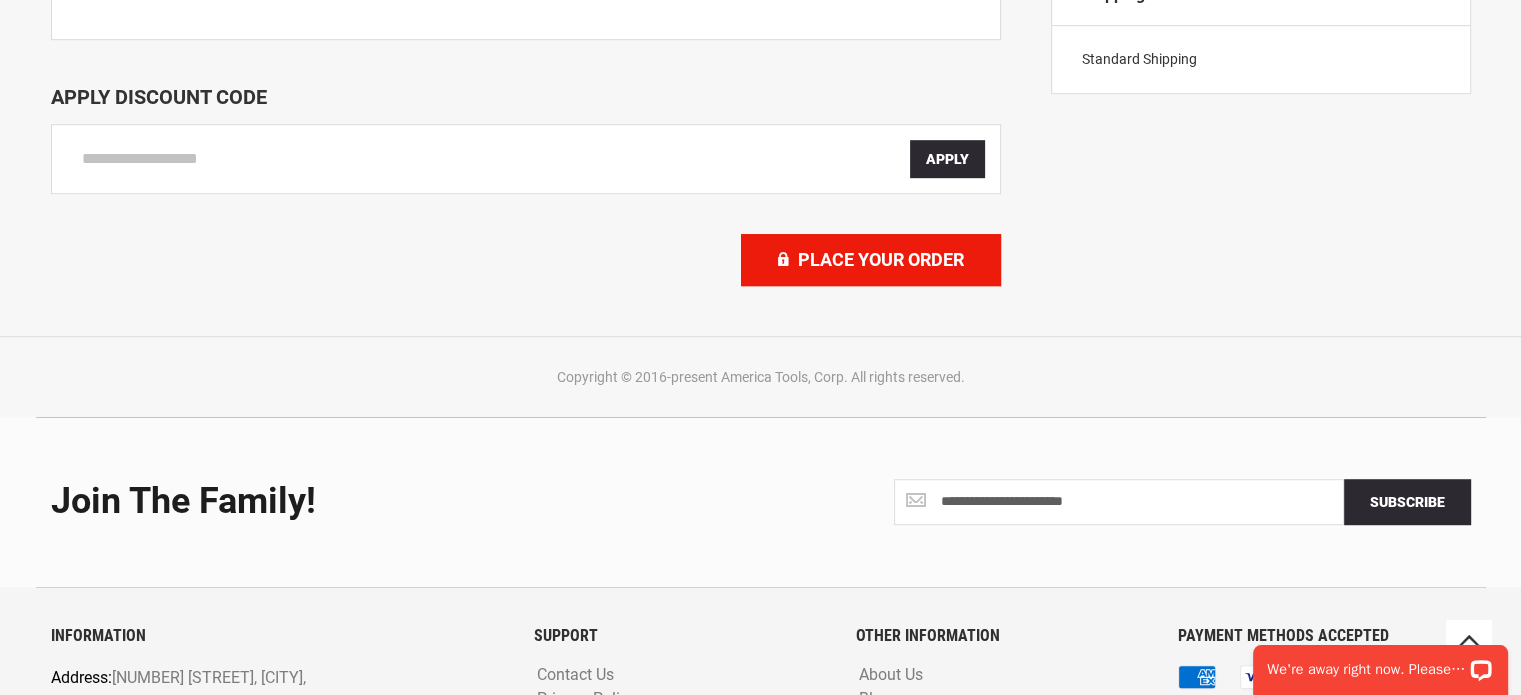 type on "**********" 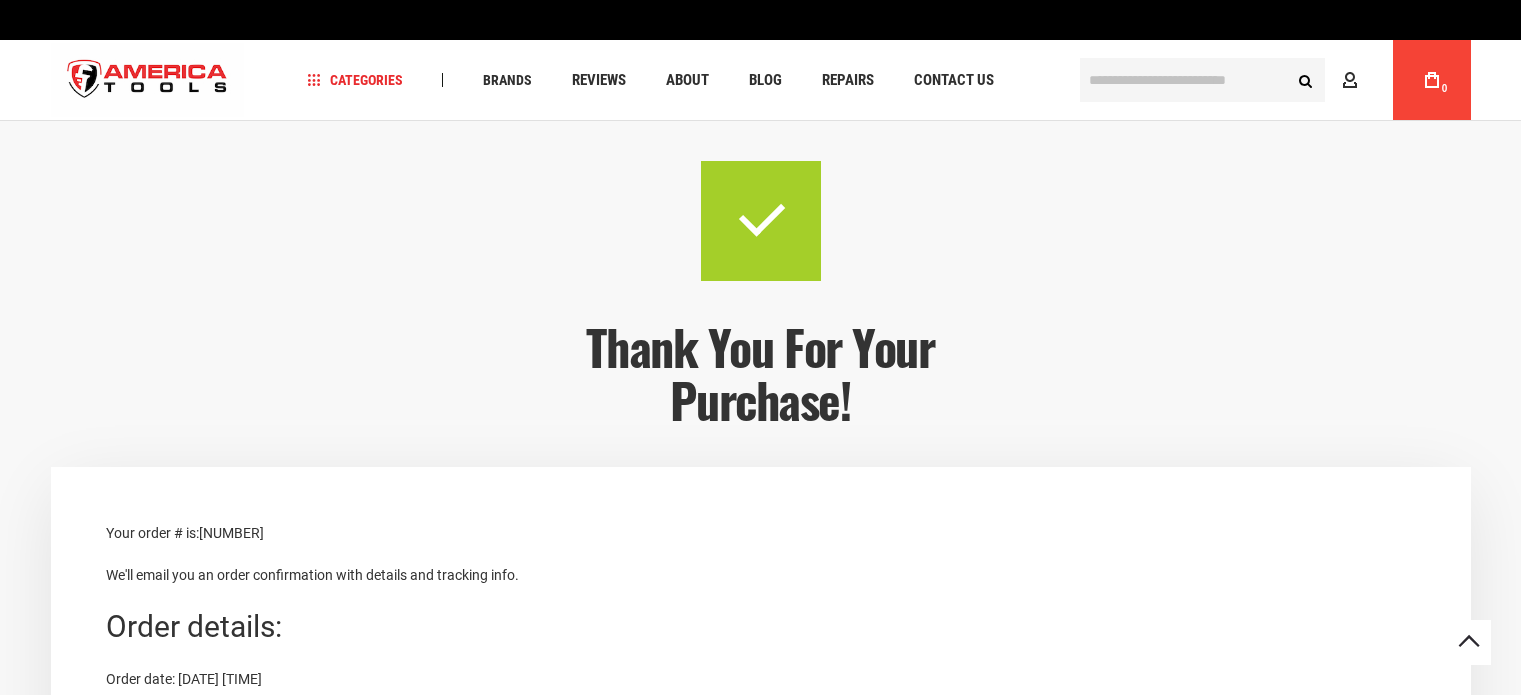 scroll, scrollTop: 615, scrollLeft: 0, axis: vertical 